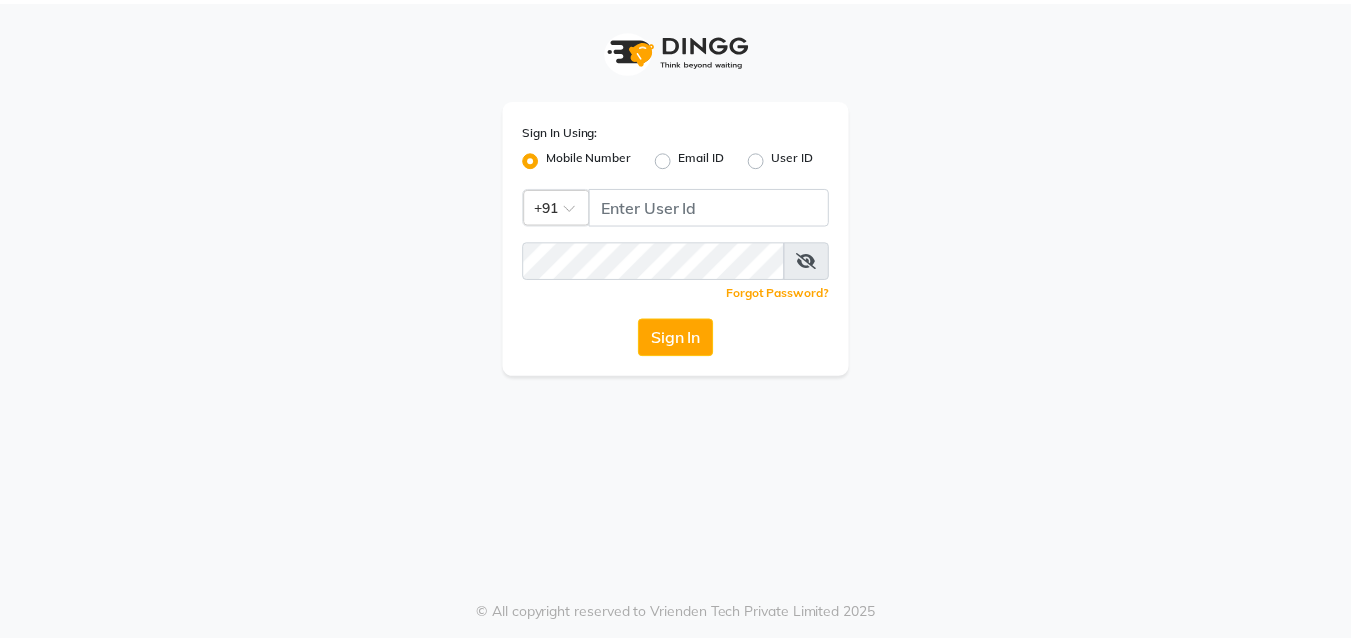 scroll, scrollTop: 0, scrollLeft: 0, axis: both 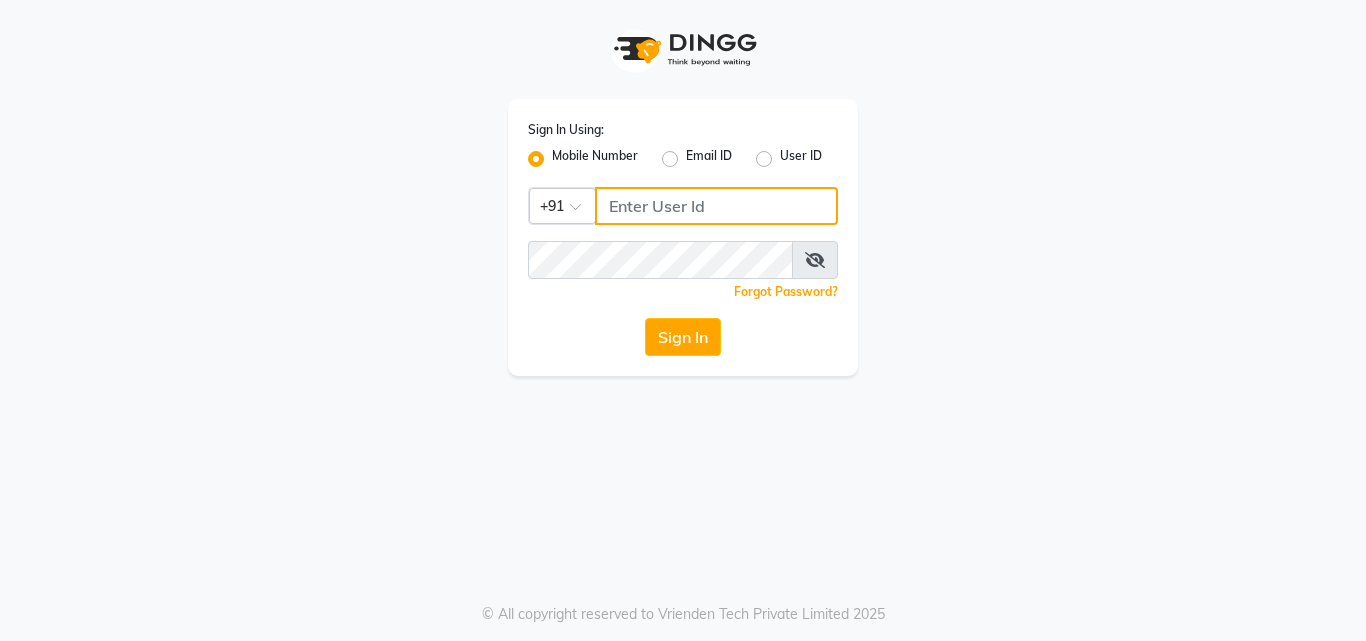 type on "[PHONE]" 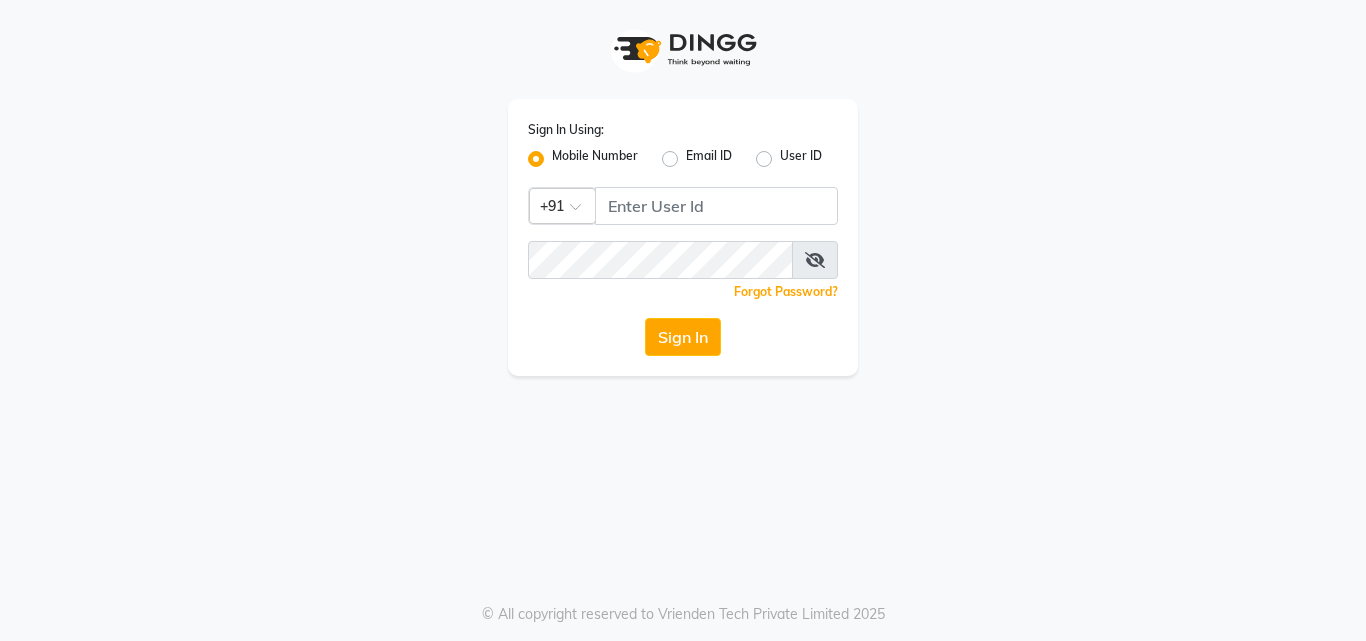 click at bounding box center (815, 260) 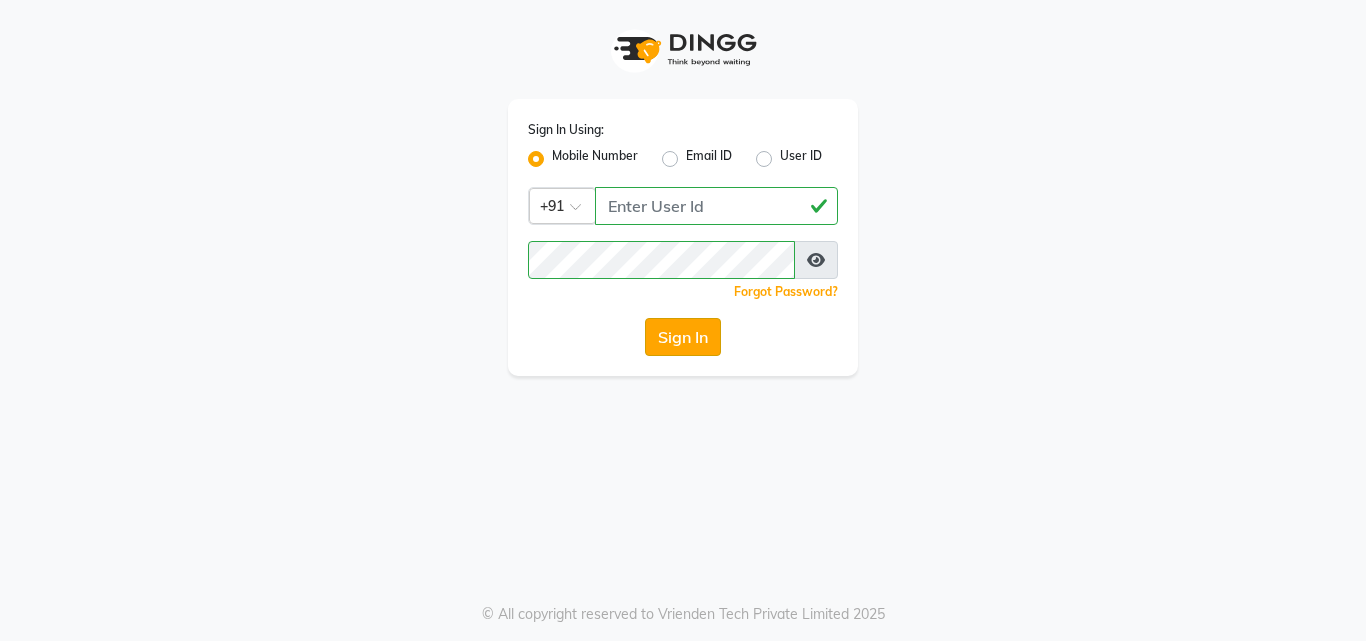 click on "Sign In" 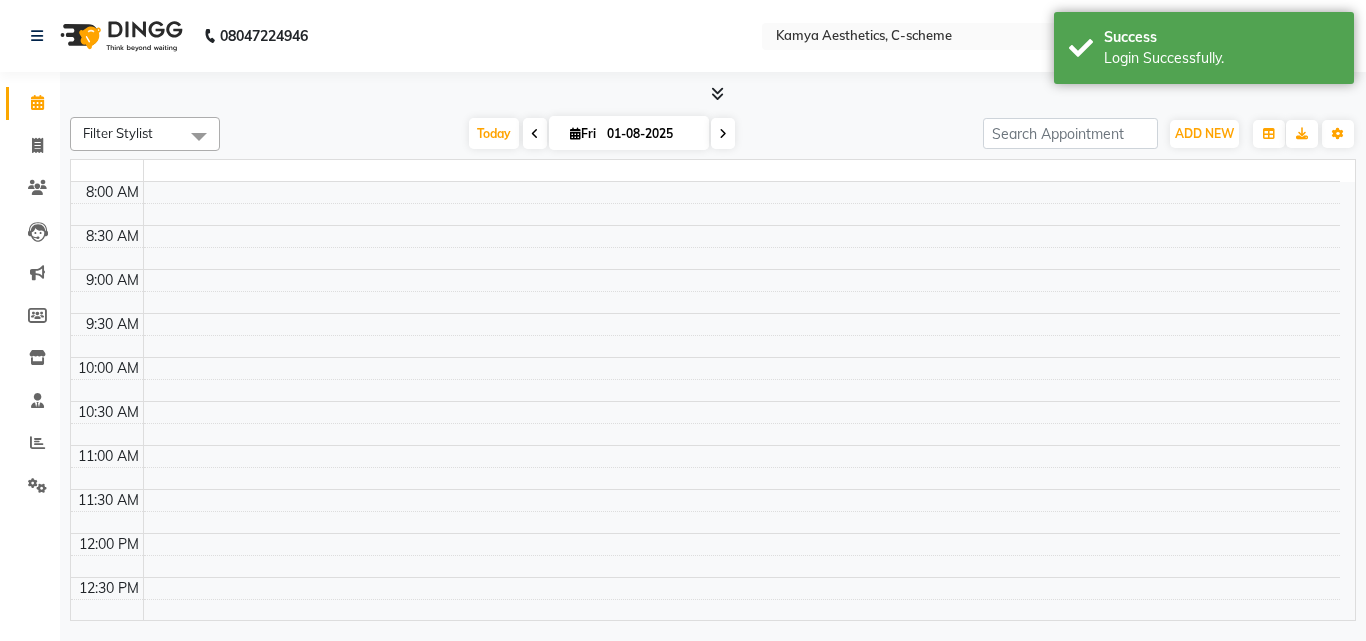 select on "en" 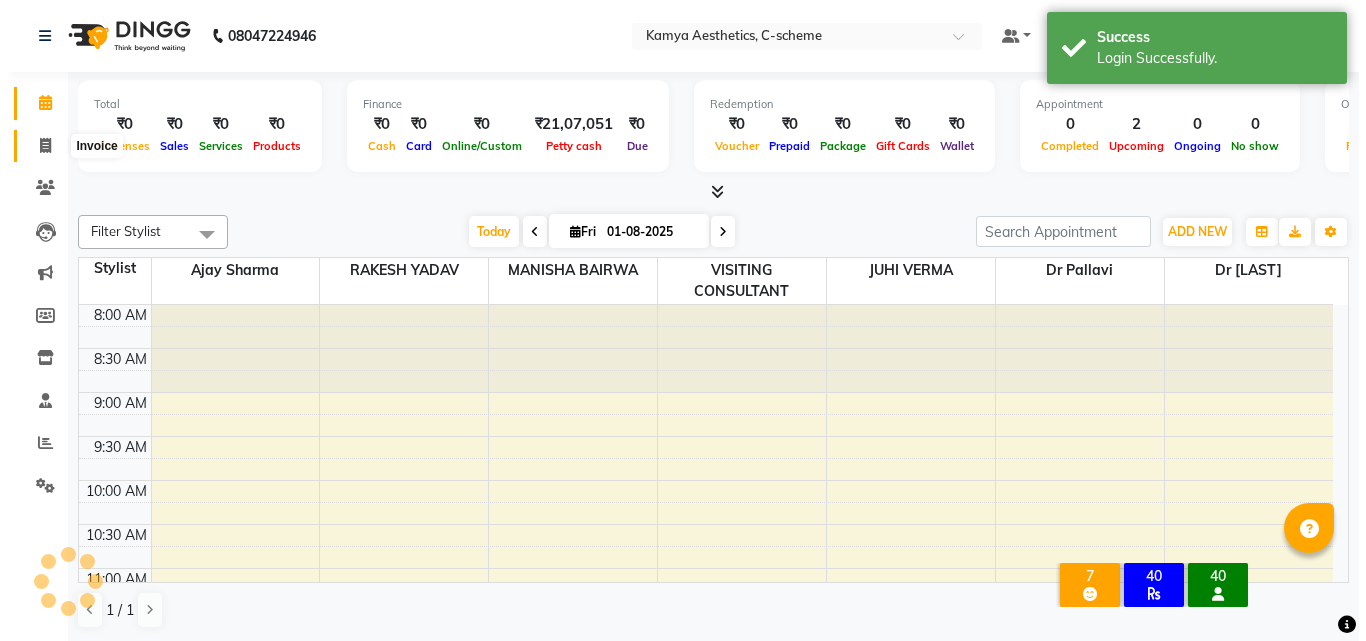 scroll, scrollTop: 0, scrollLeft: 0, axis: both 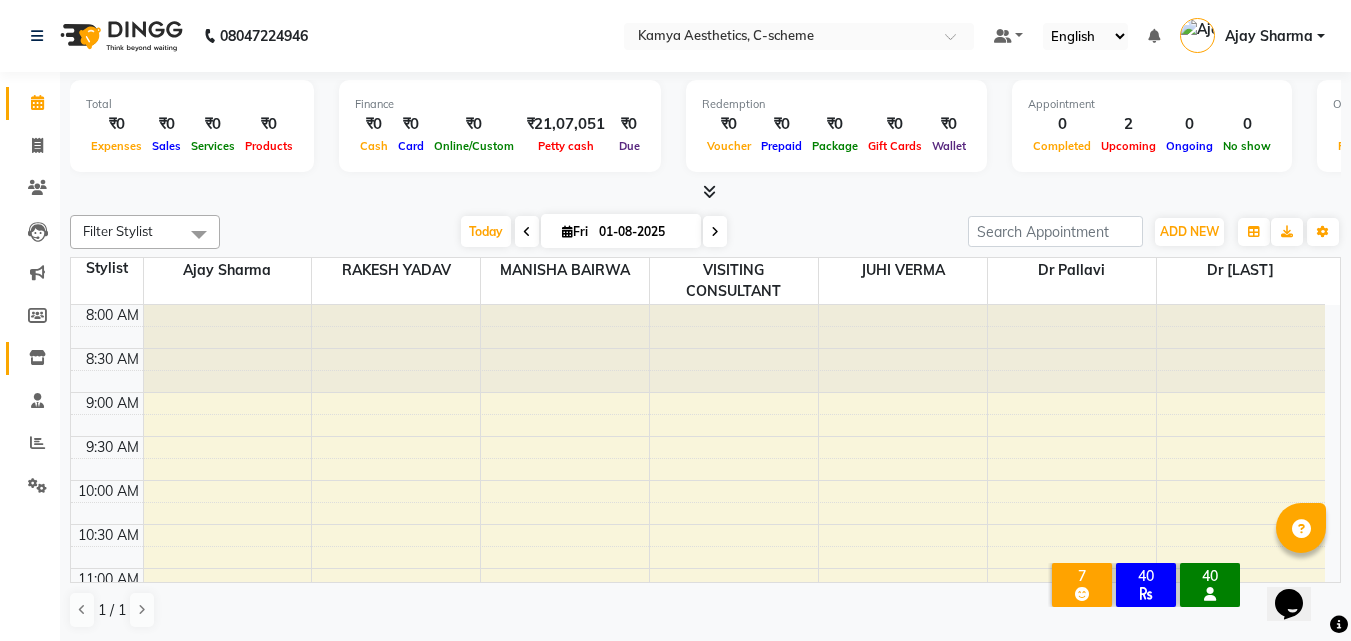 click 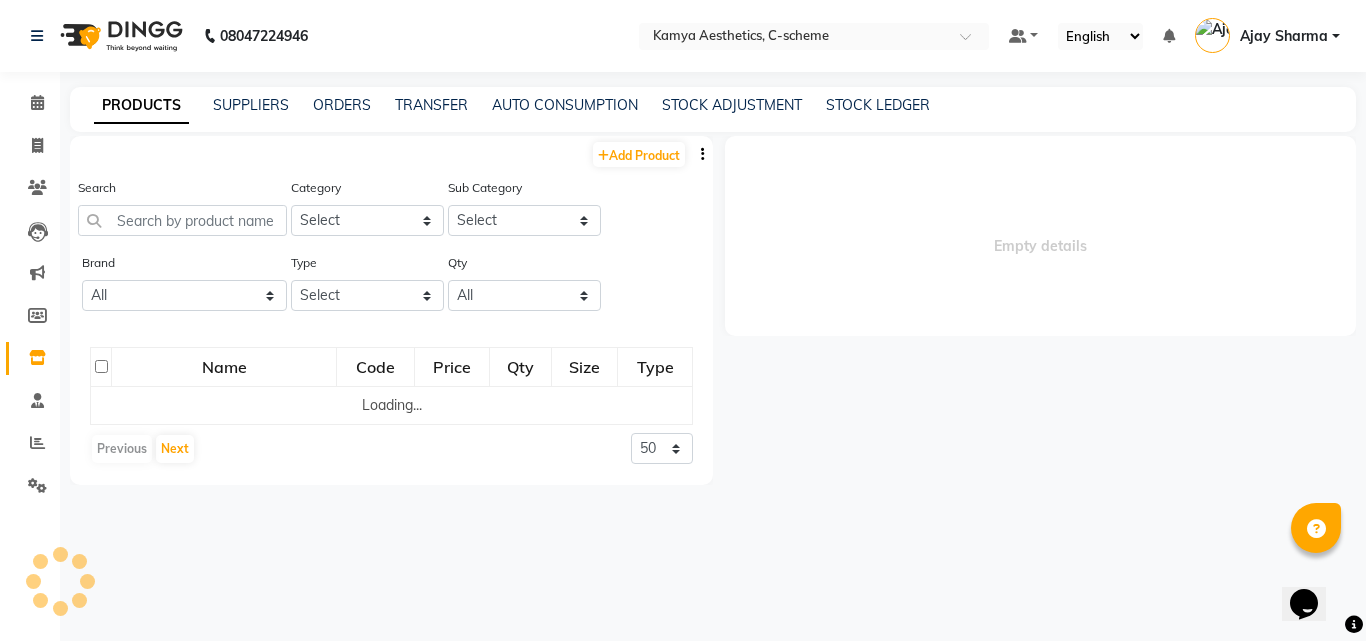 scroll, scrollTop: 0, scrollLeft: 0, axis: both 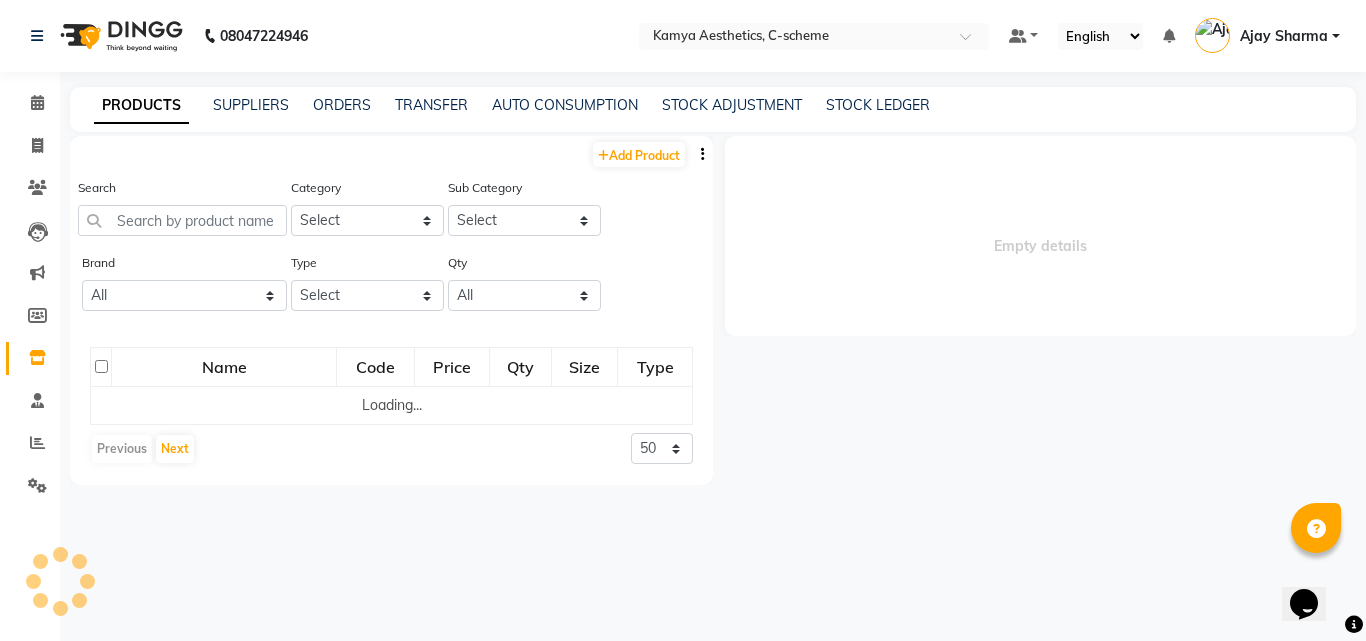 select 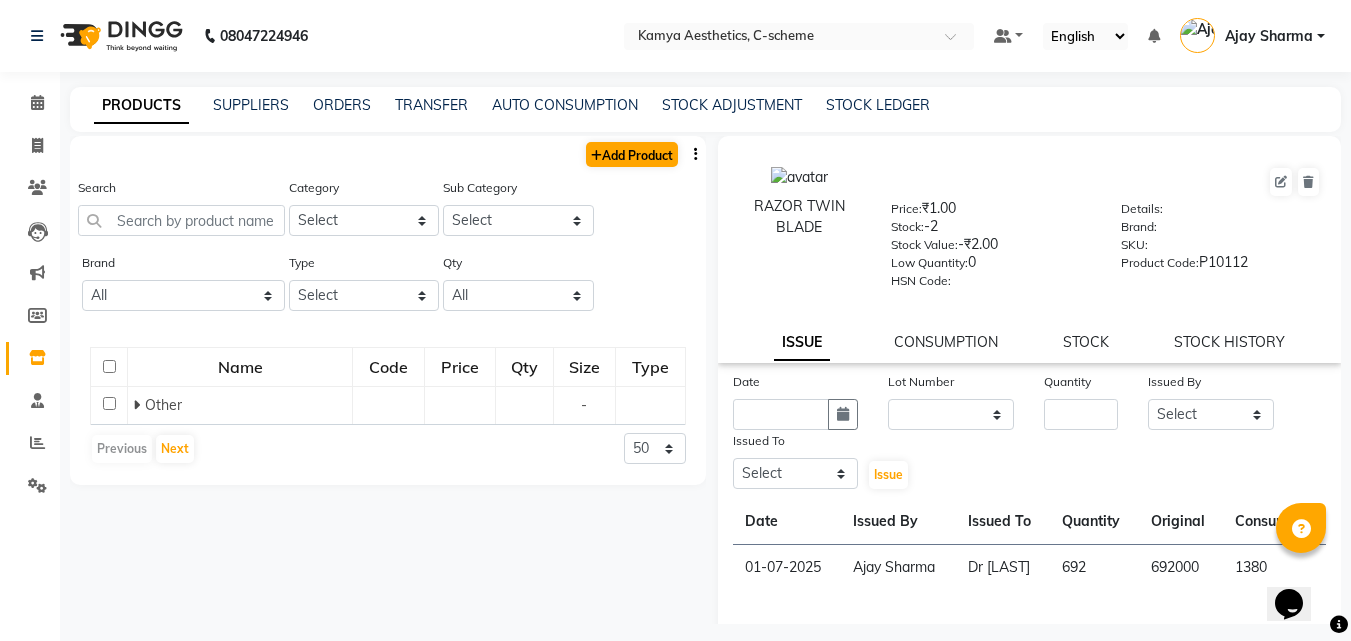 scroll, scrollTop: 0, scrollLeft: 0, axis: both 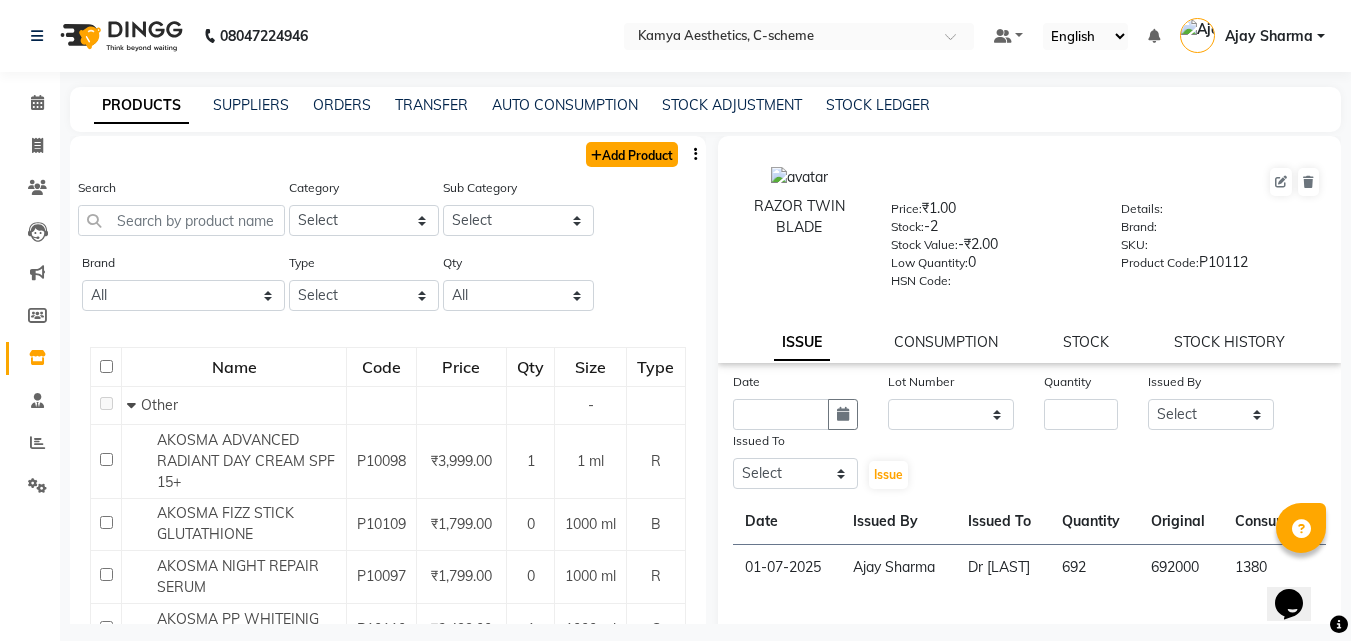 click on "Add Product" 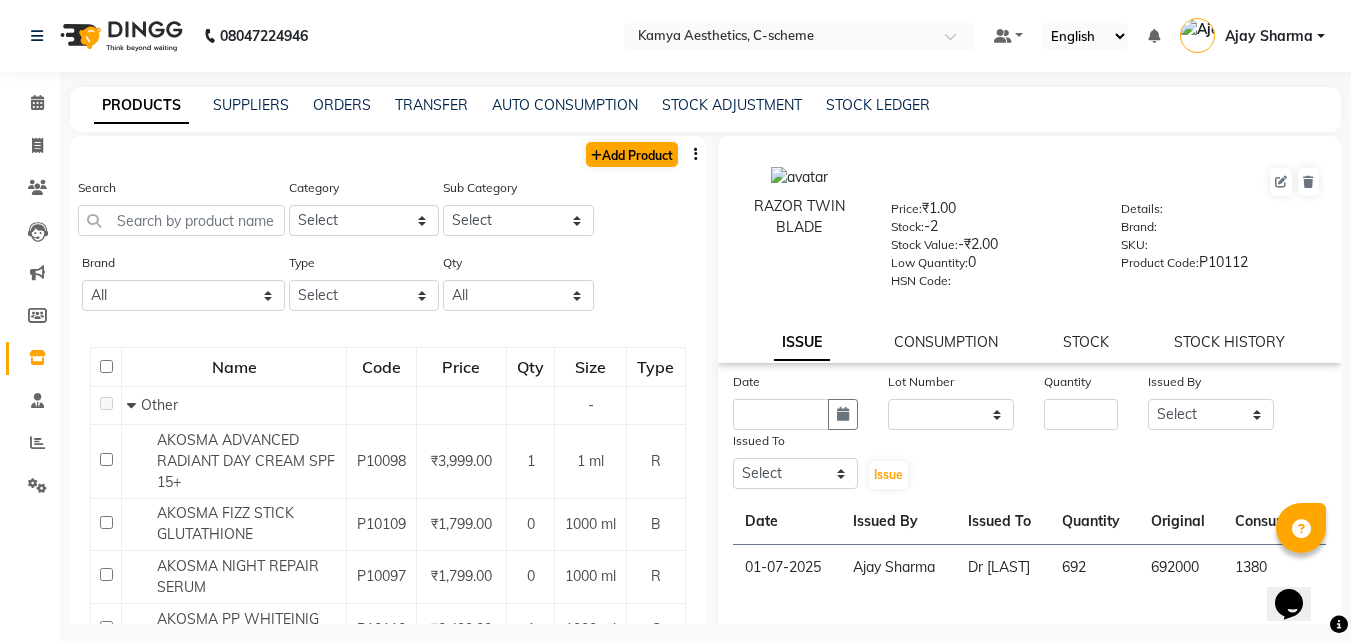 select on "true" 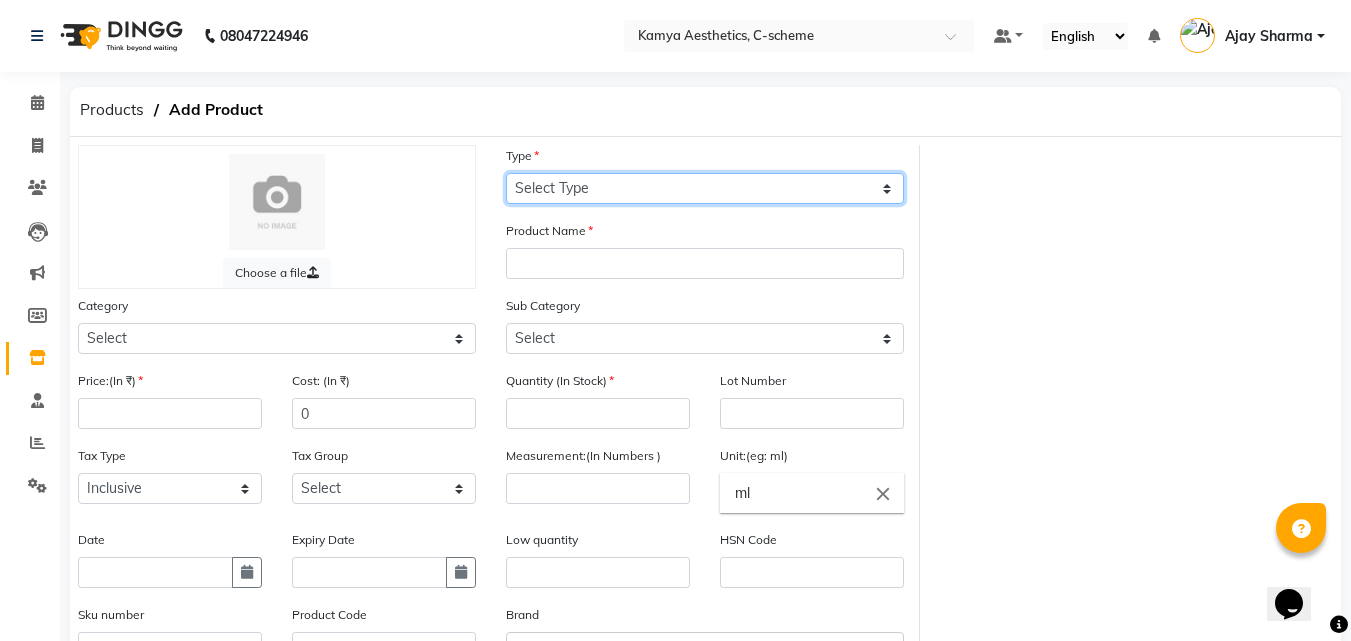 click on "Select Type Both Retail Consumable" 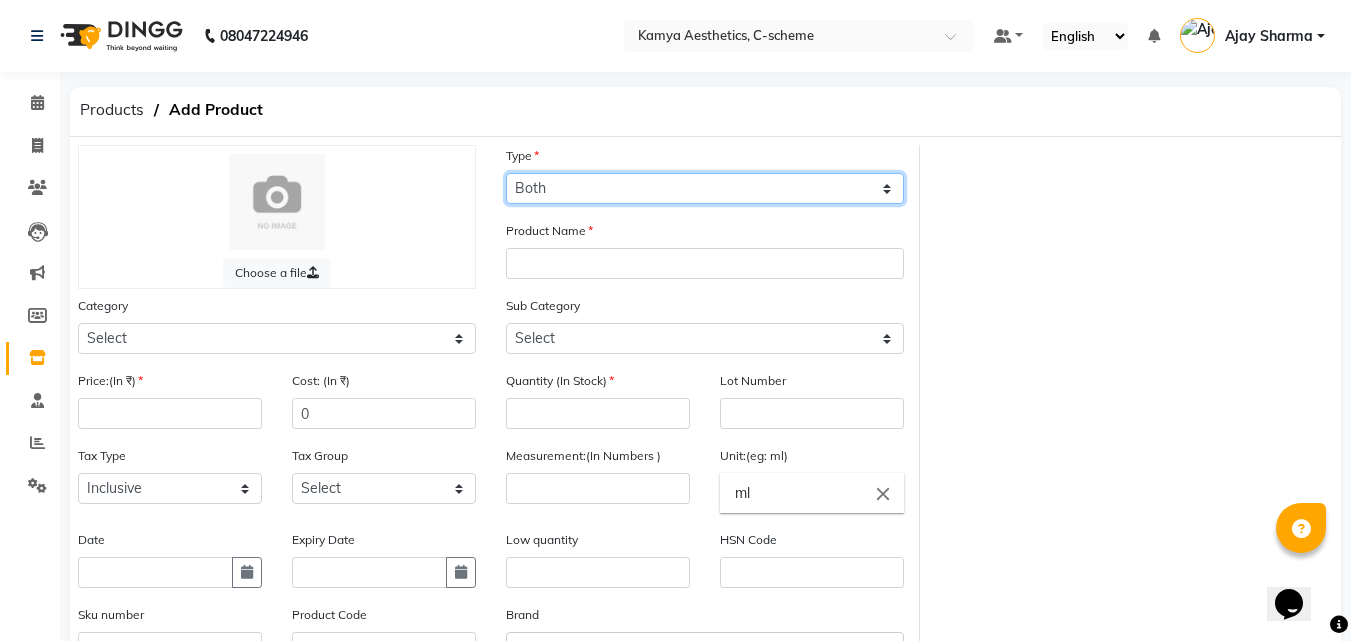 click on "Select Type Both Retail Consumable" 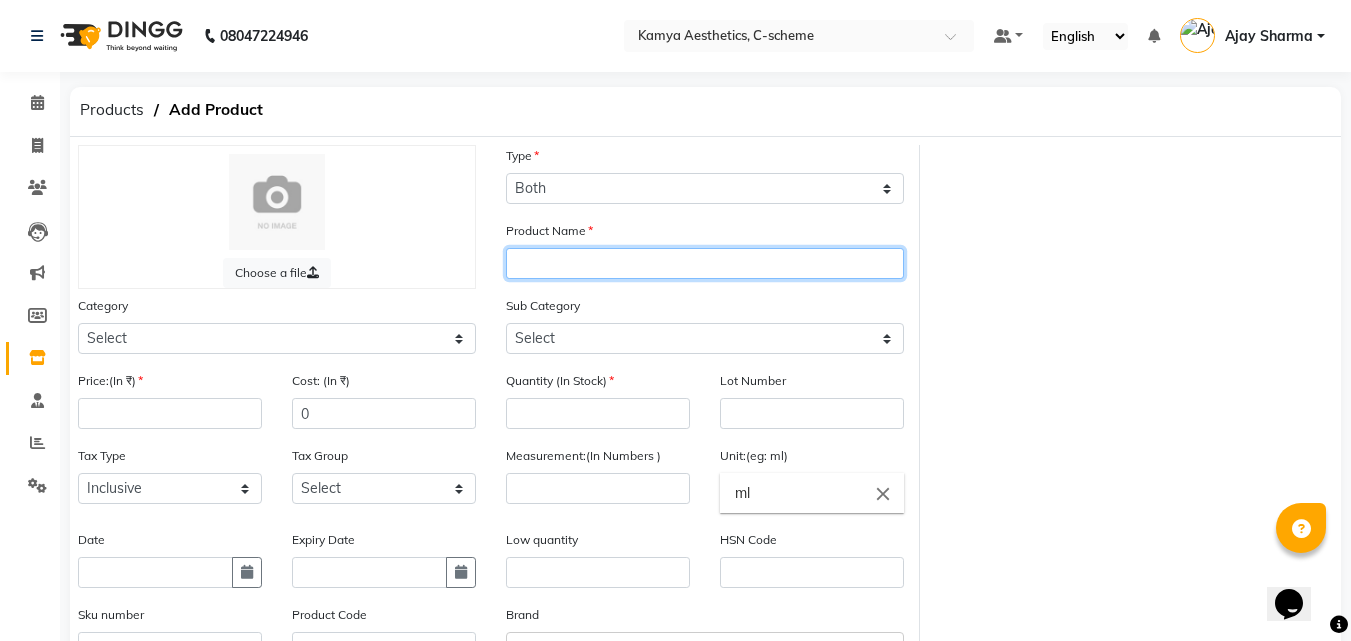 click 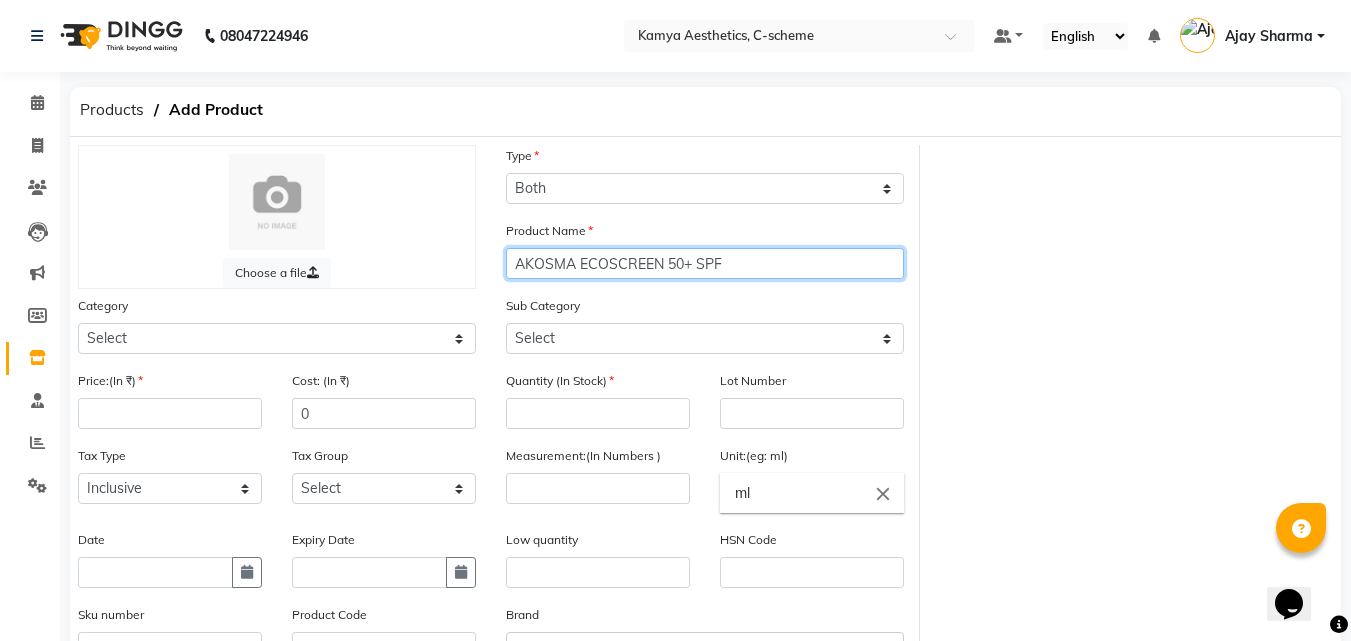 type on "AKOSMA ECOSCREEN 50+ SPF" 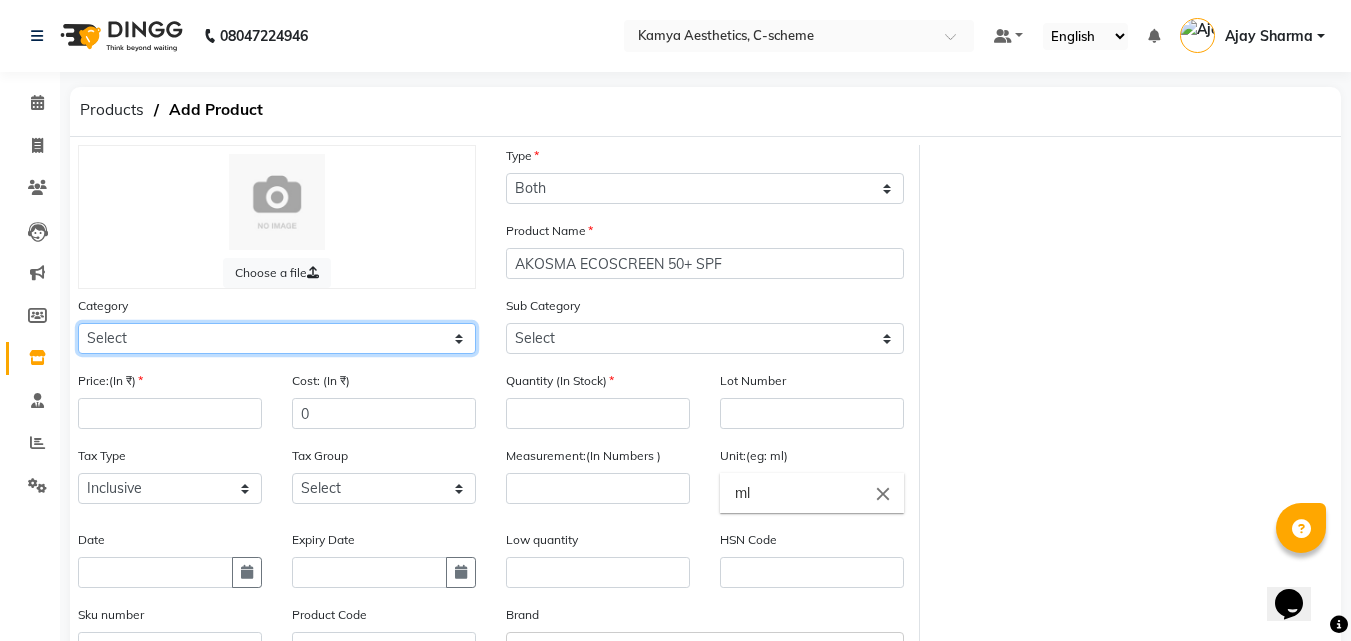 select on "[NUMBER]" 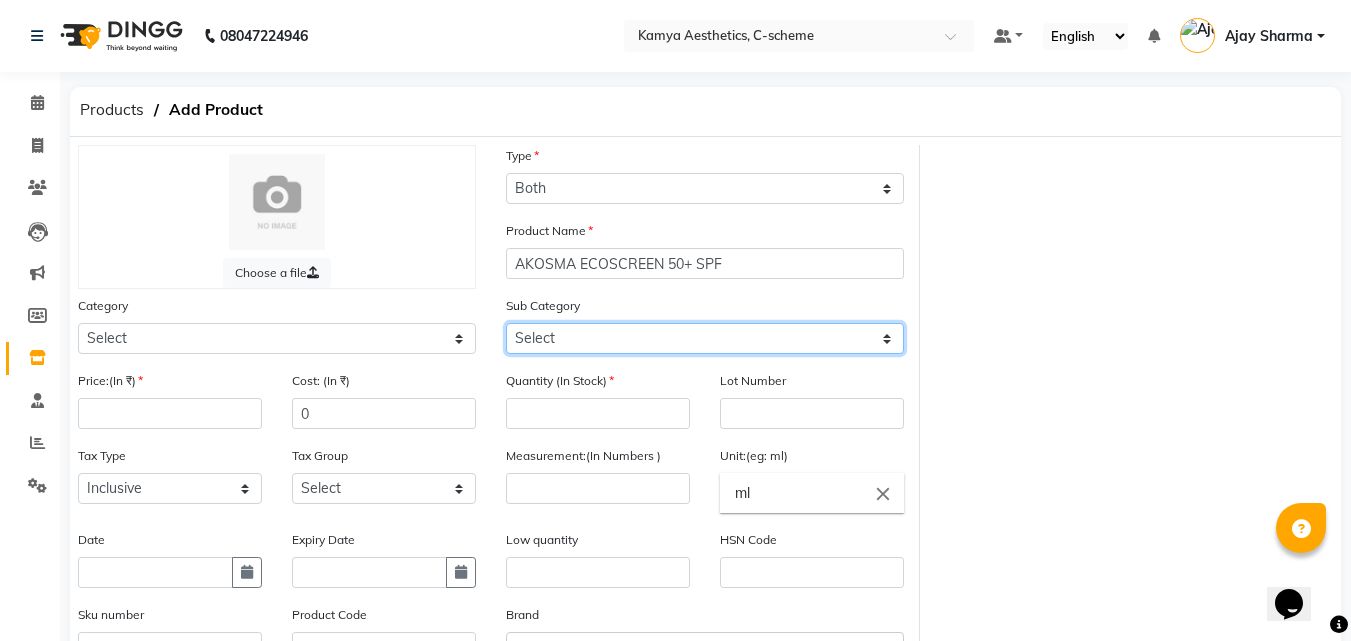 select on "[NUMBER]" 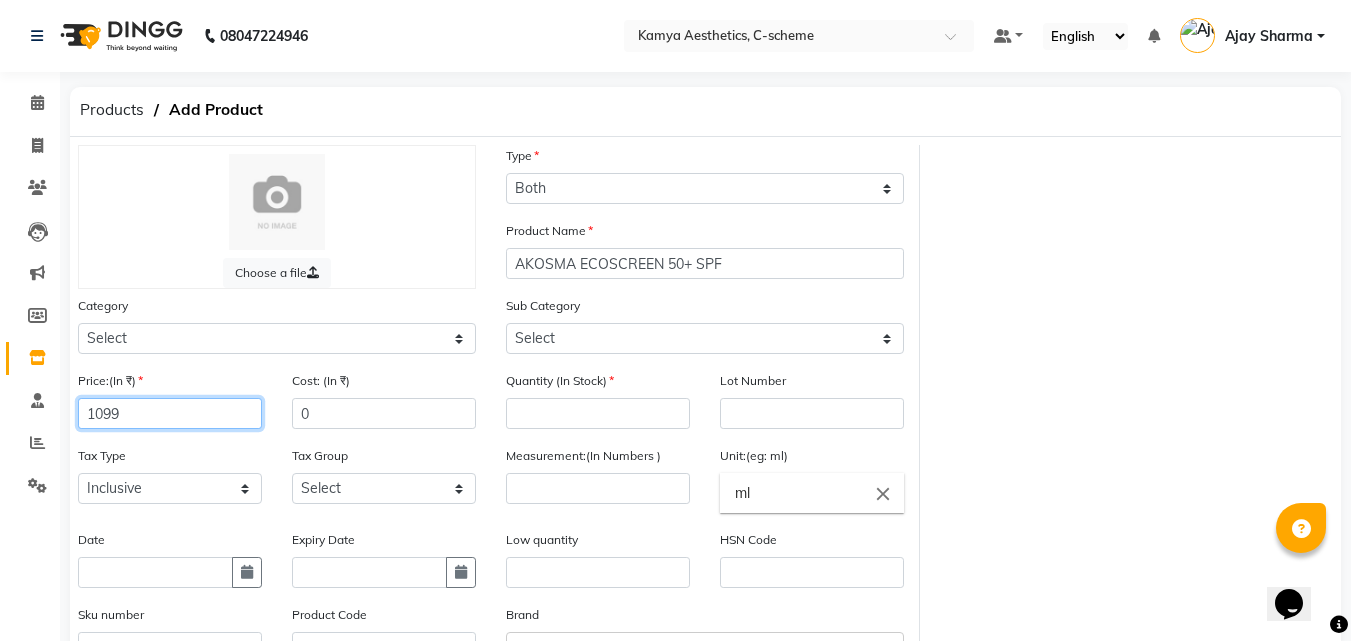type on "1099" 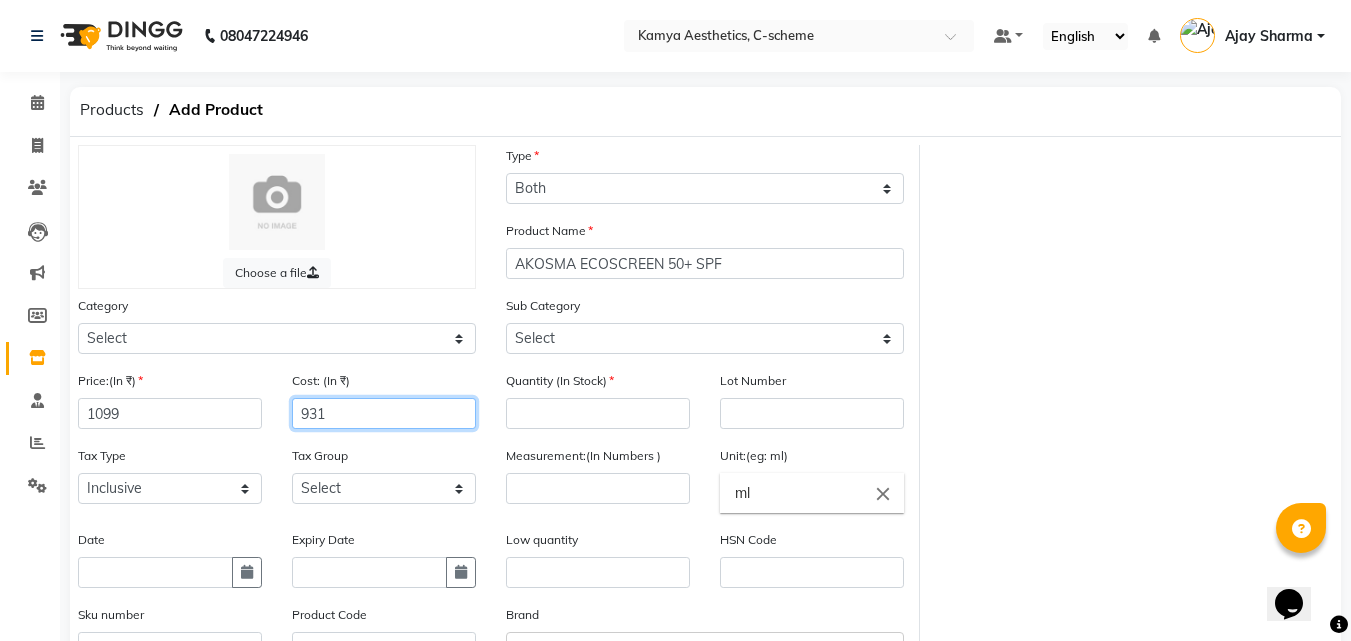 type on "931" 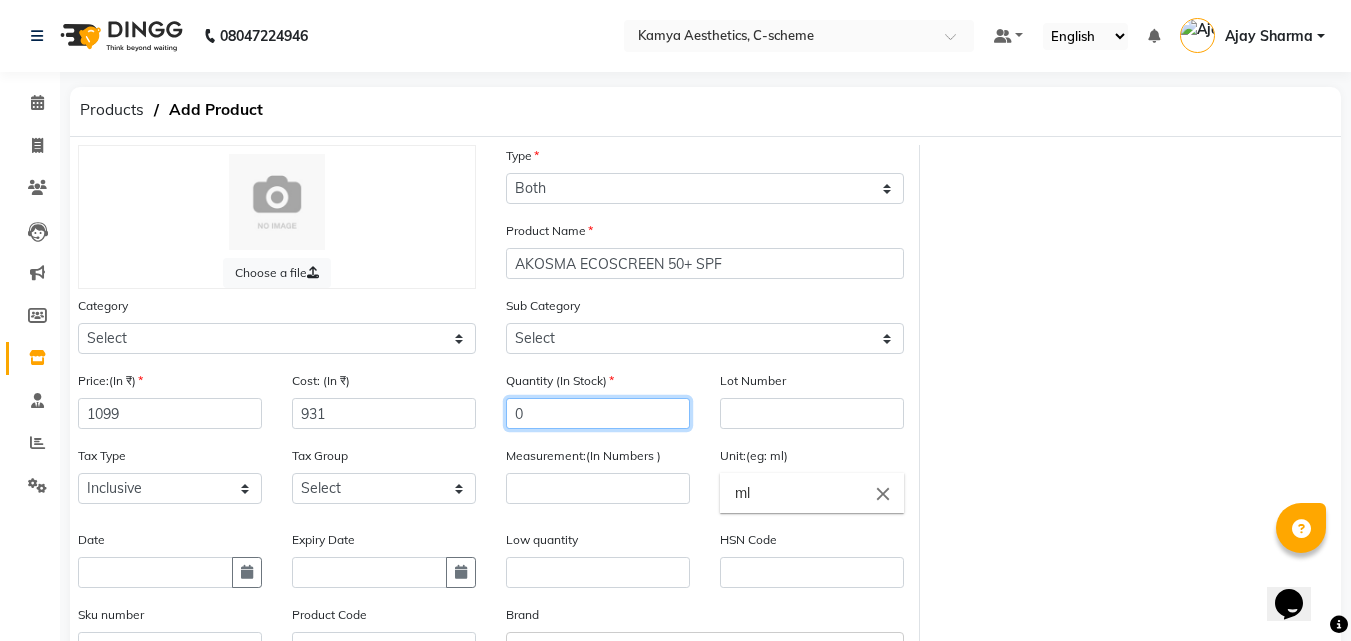 type on "0" 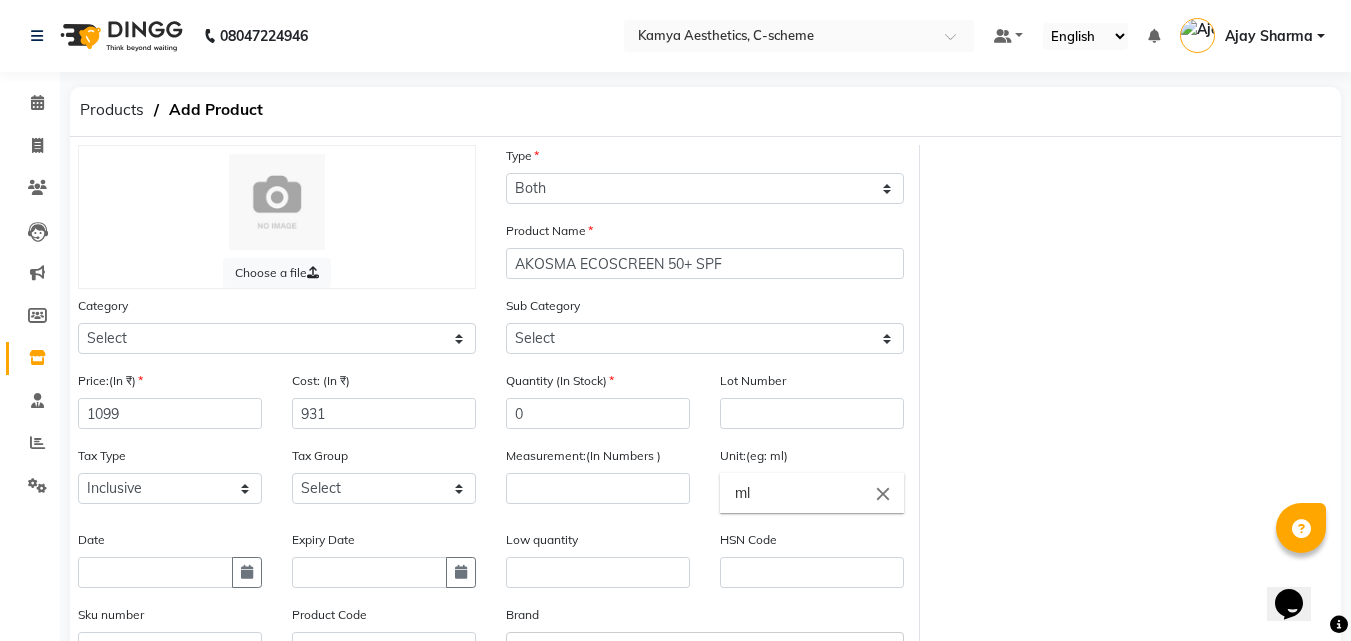 type 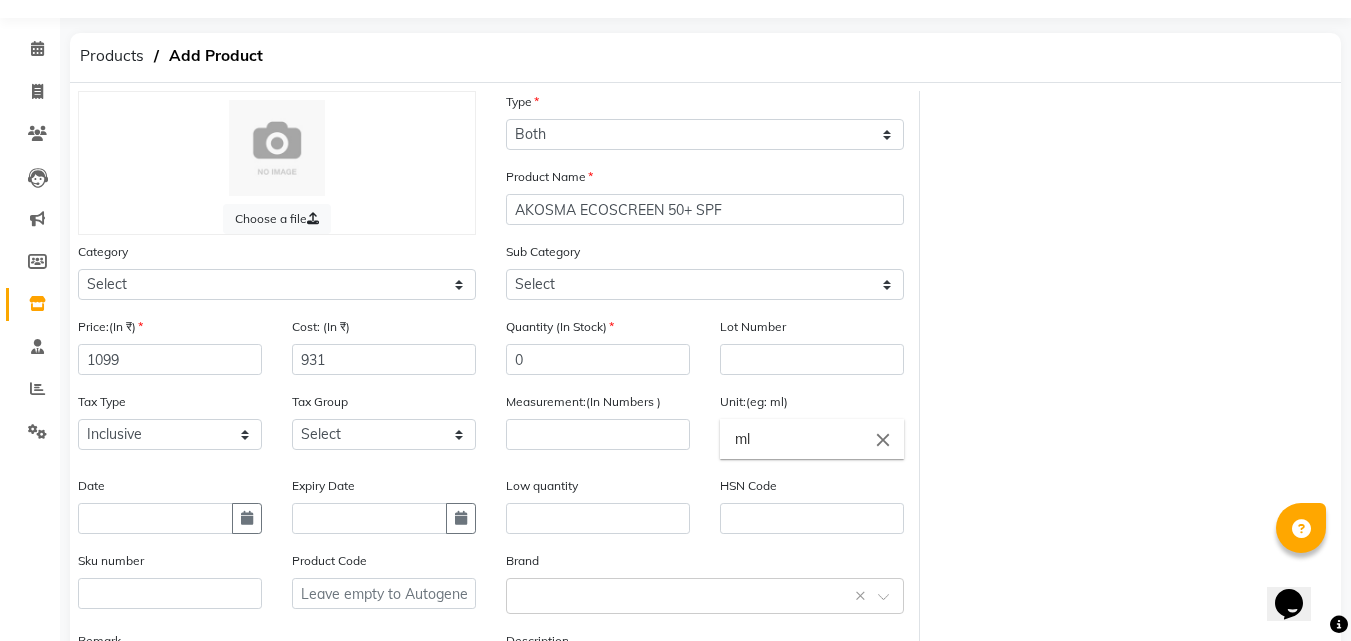 scroll, scrollTop: 235, scrollLeft: 0, axis: vertical 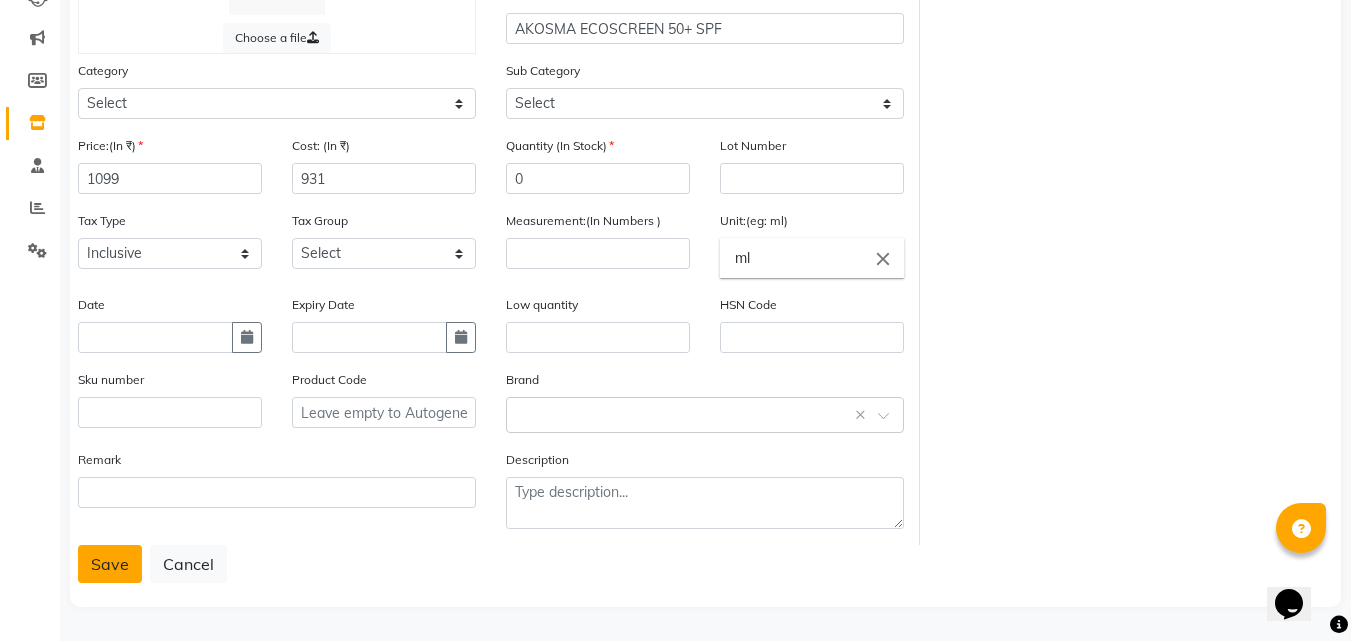 click on "Save" 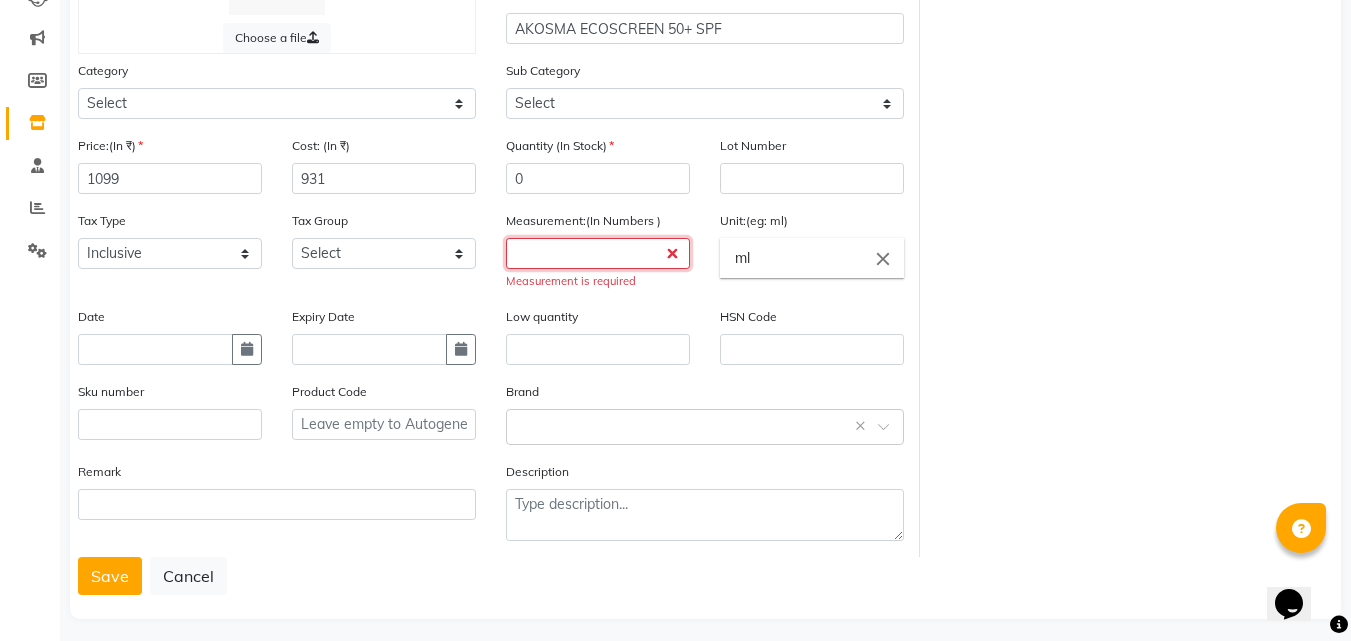 click 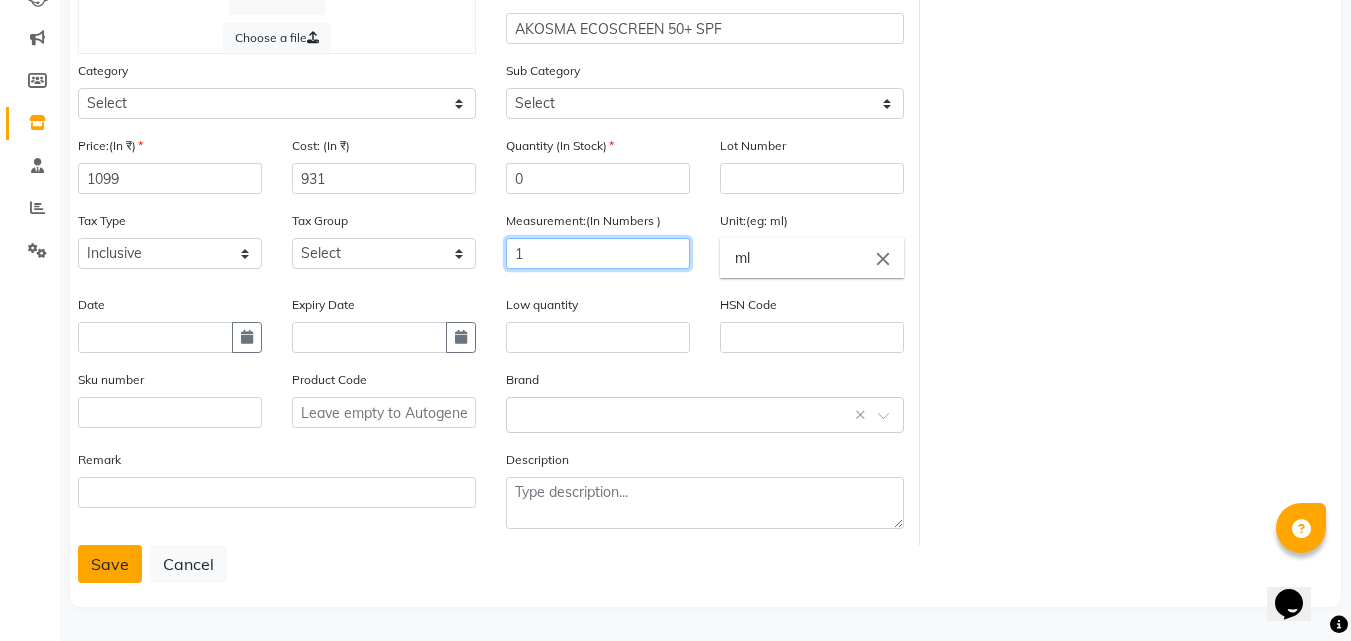type on "1" 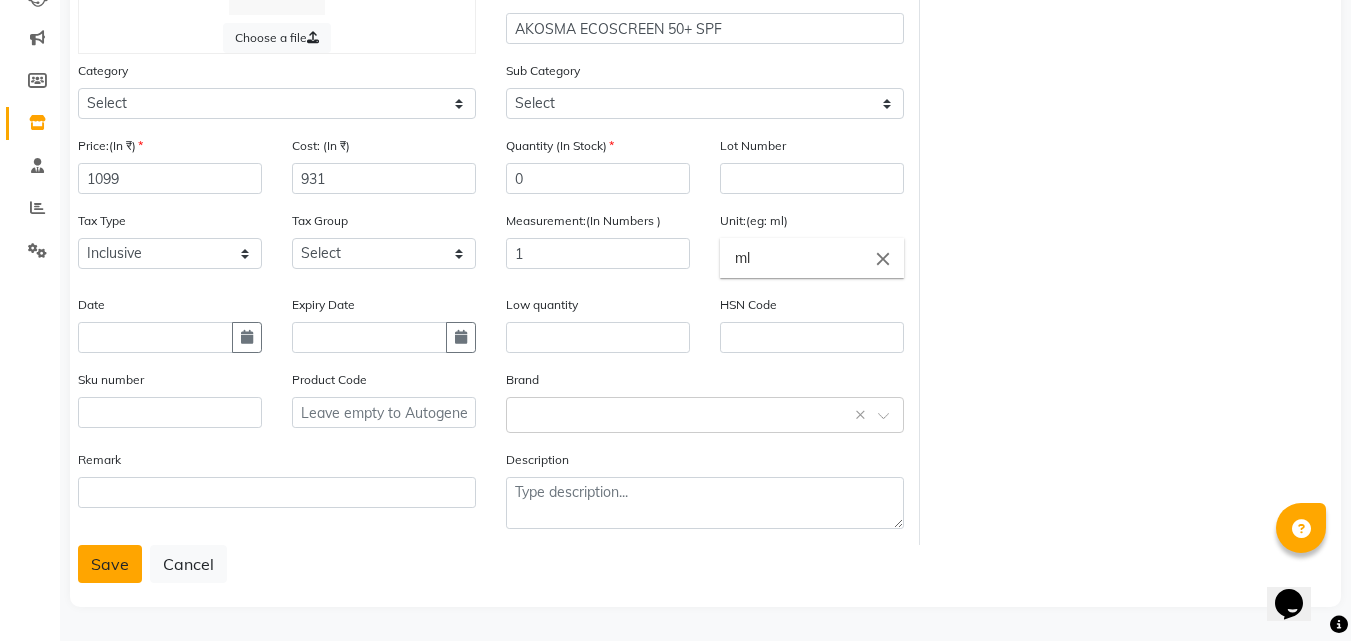 click on "Save" 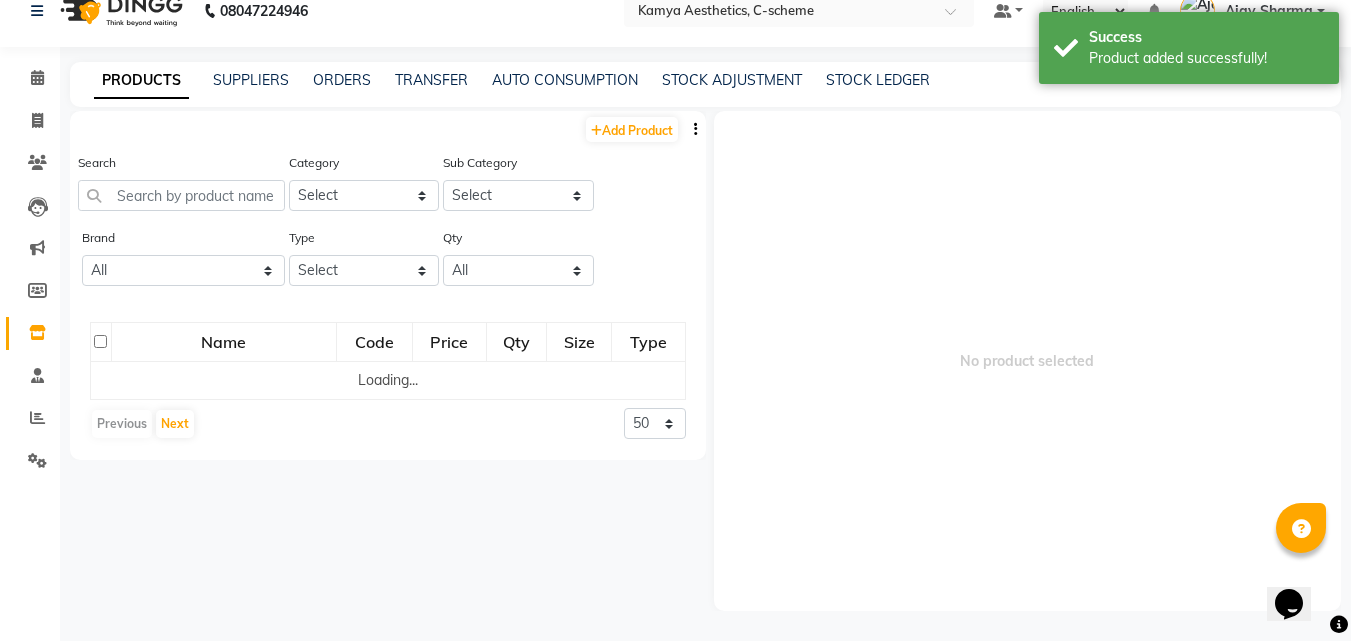 scroll, scrollTop: 13, scrollLeft: 0, axis: vertical 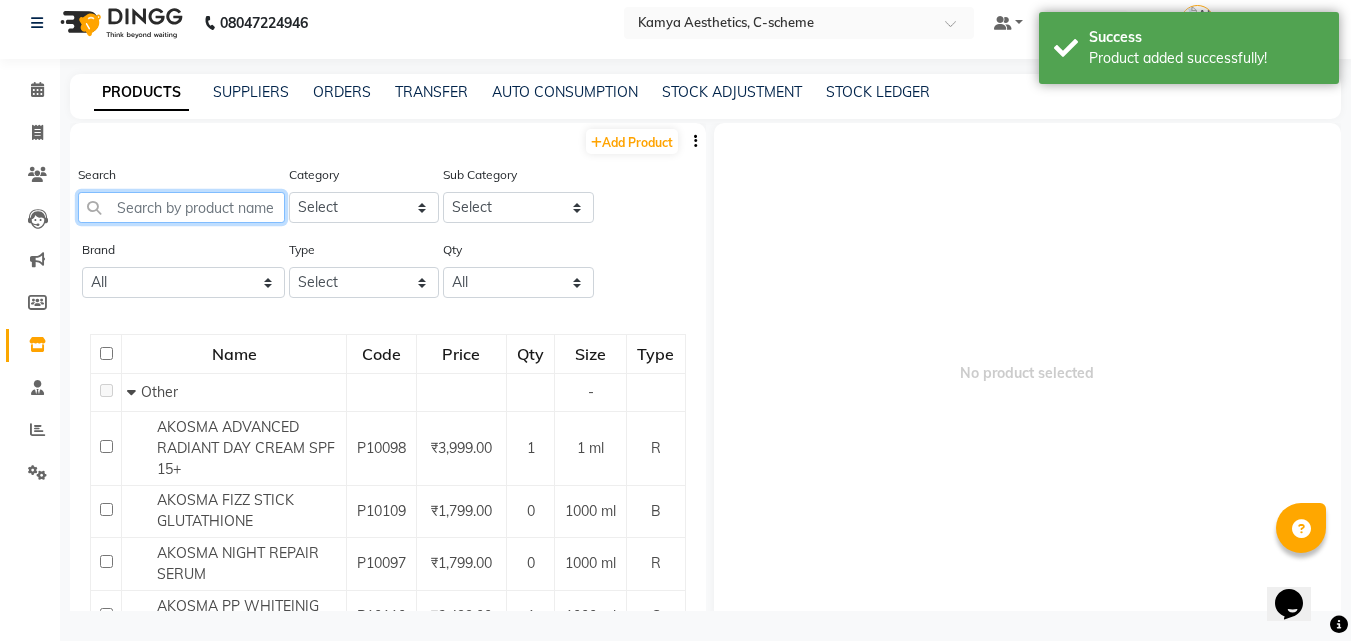 click 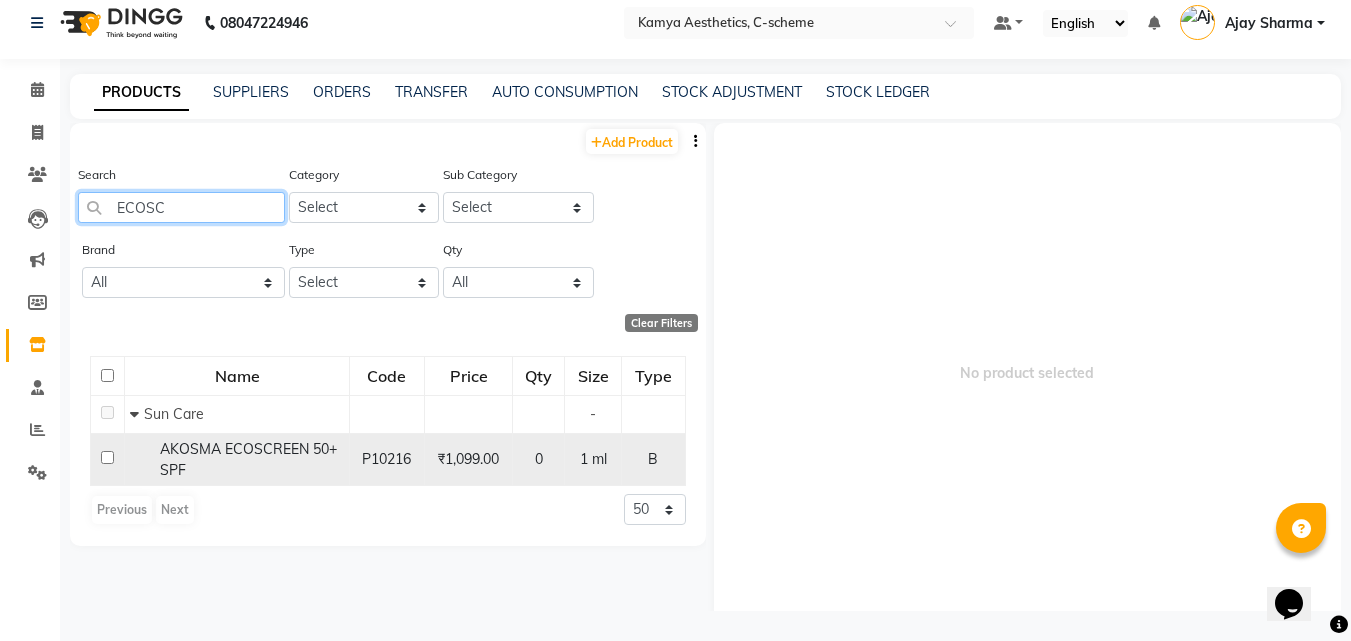 type on "ECOSC" 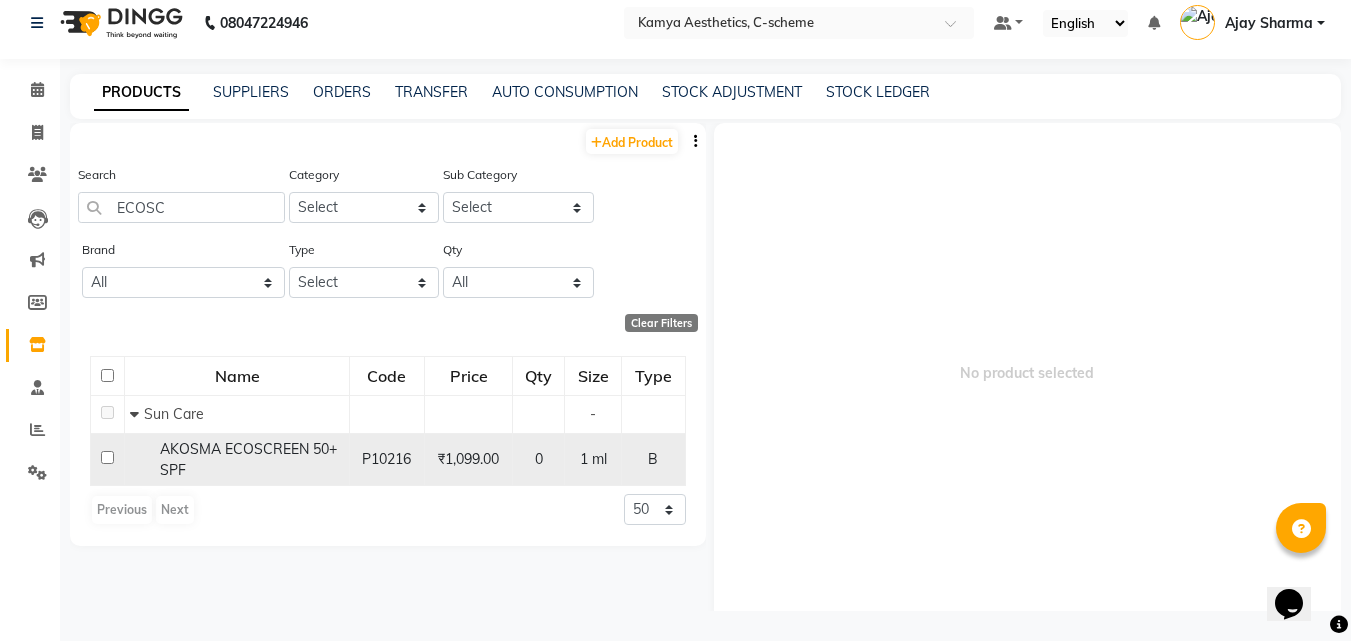 click on "AKOSMA ECOSCREEN 50+ SPF" 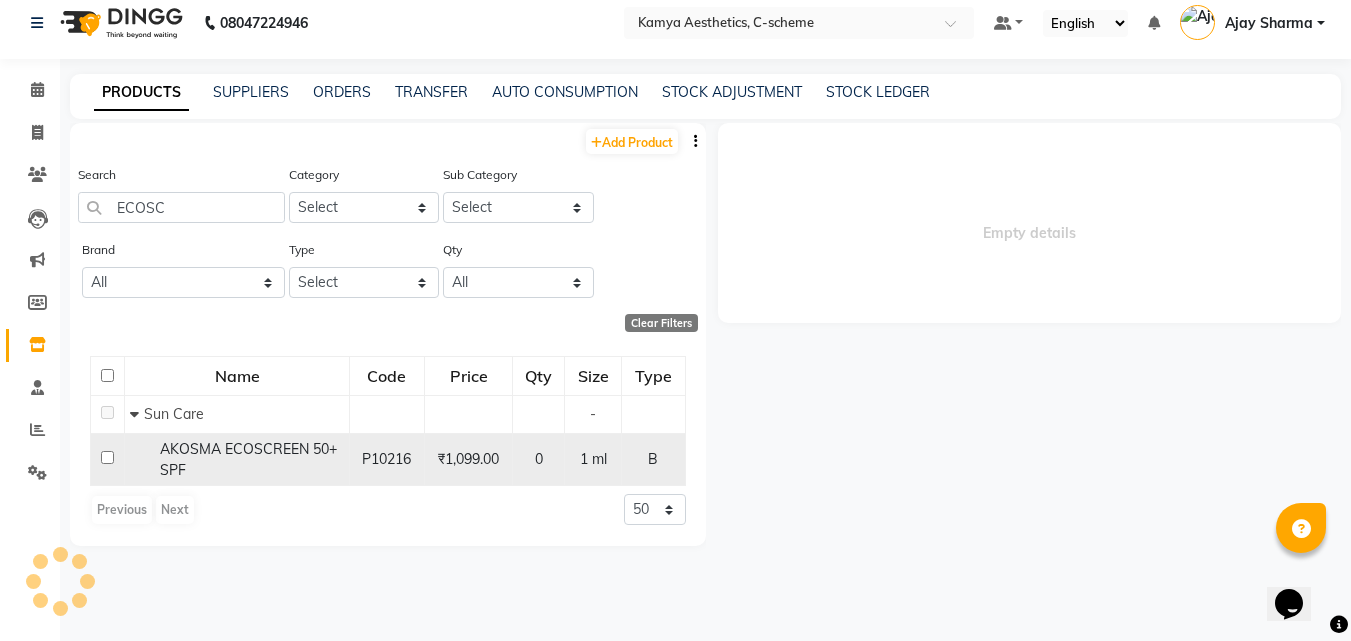select 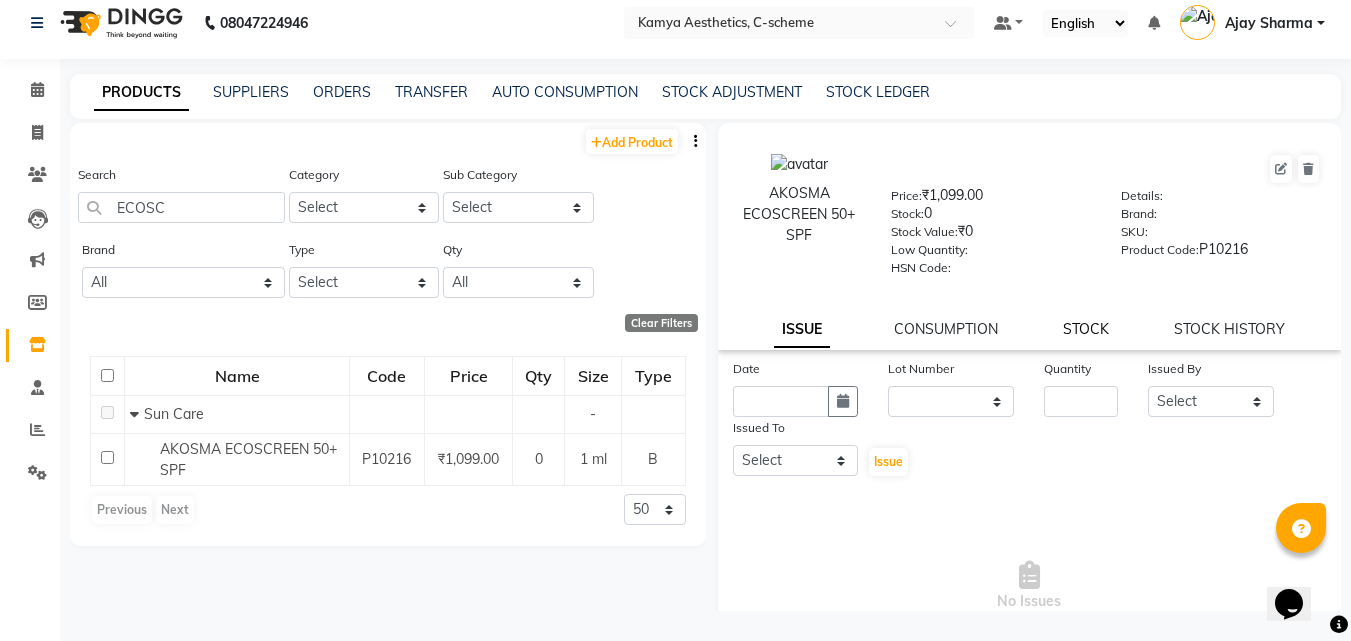 click on "STOCK" 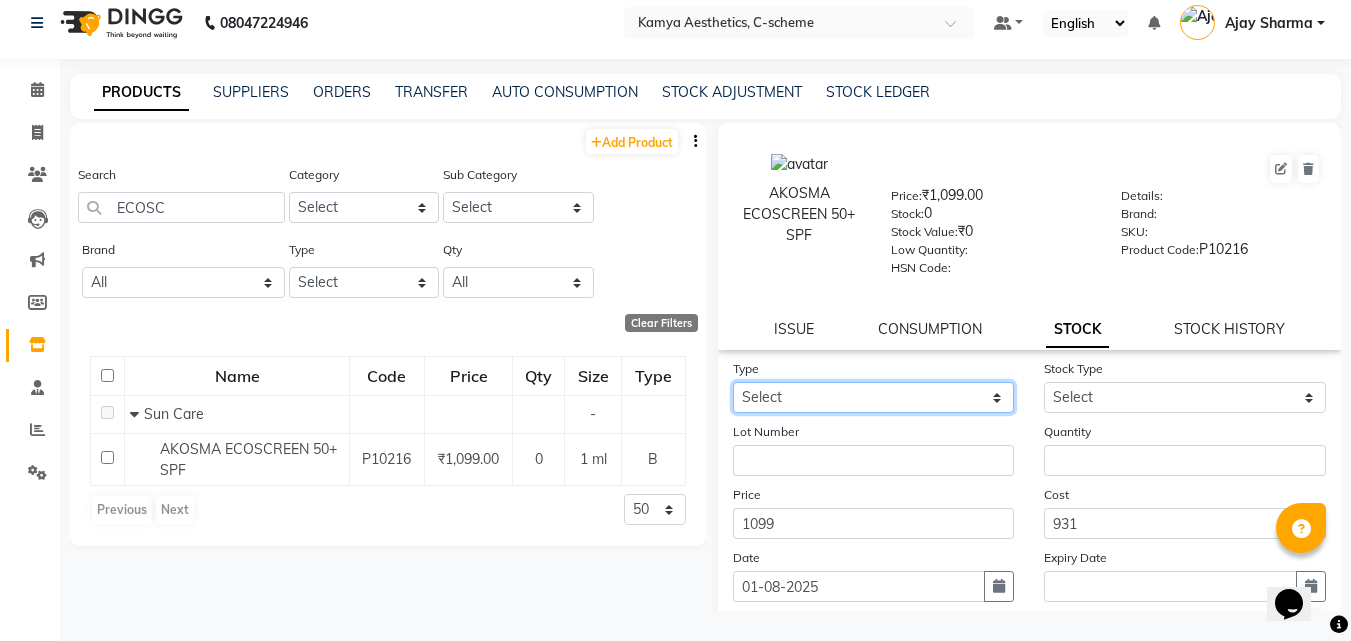 click on "Select In Out" 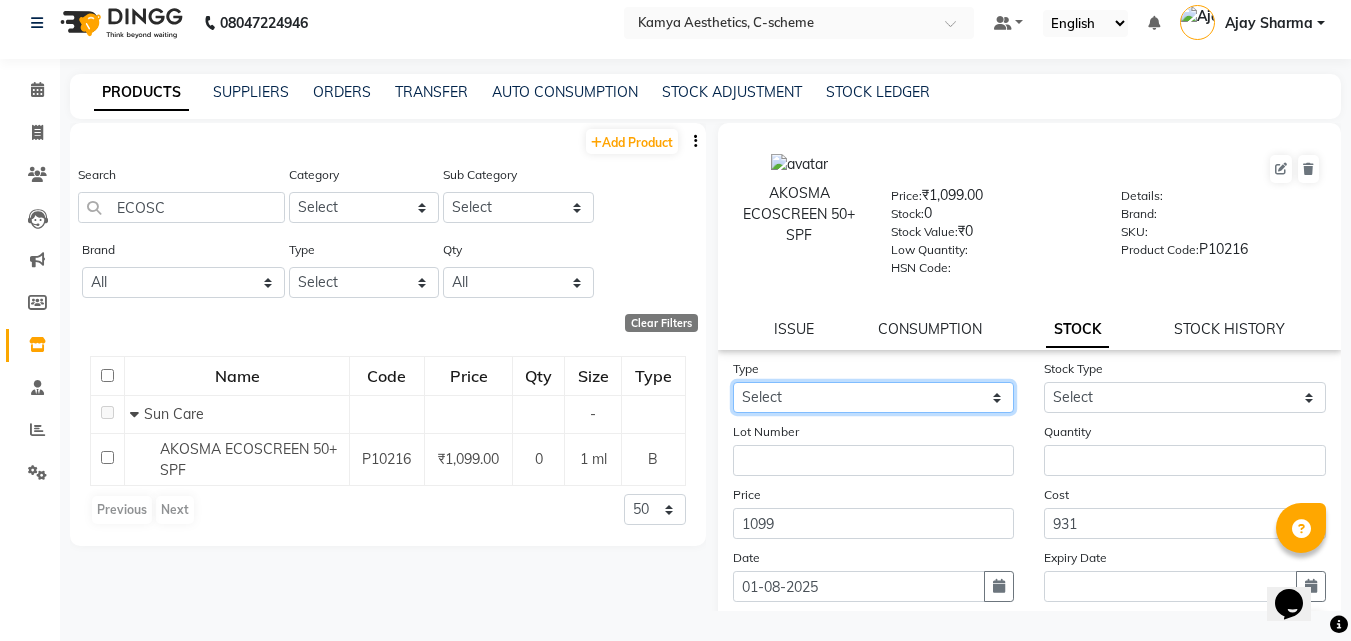 select on "in" 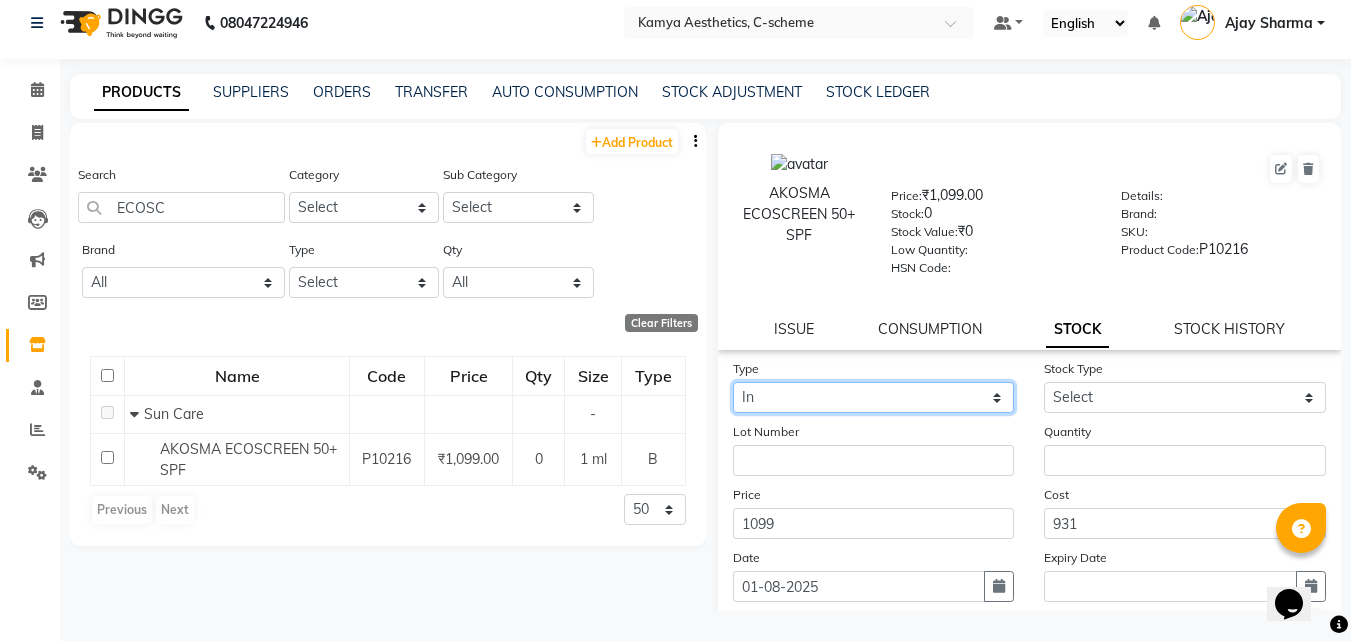 click on "Select In Out" 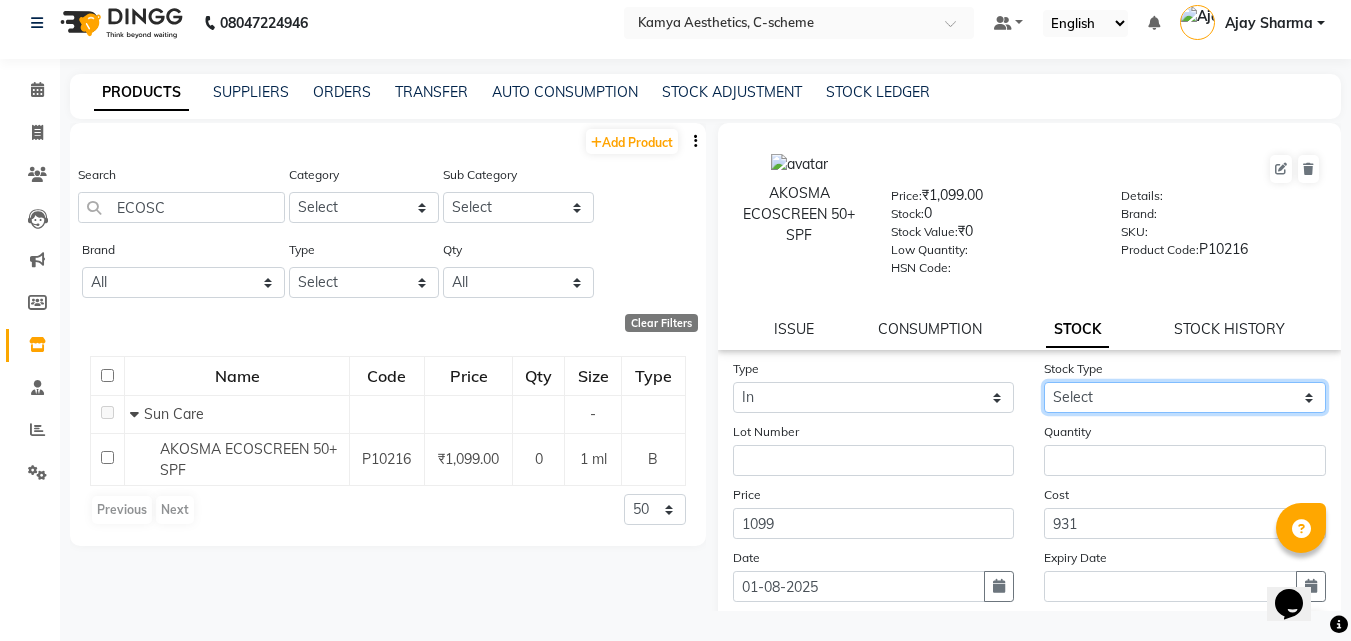 click on "Select New Stock Adjustment Return Other" 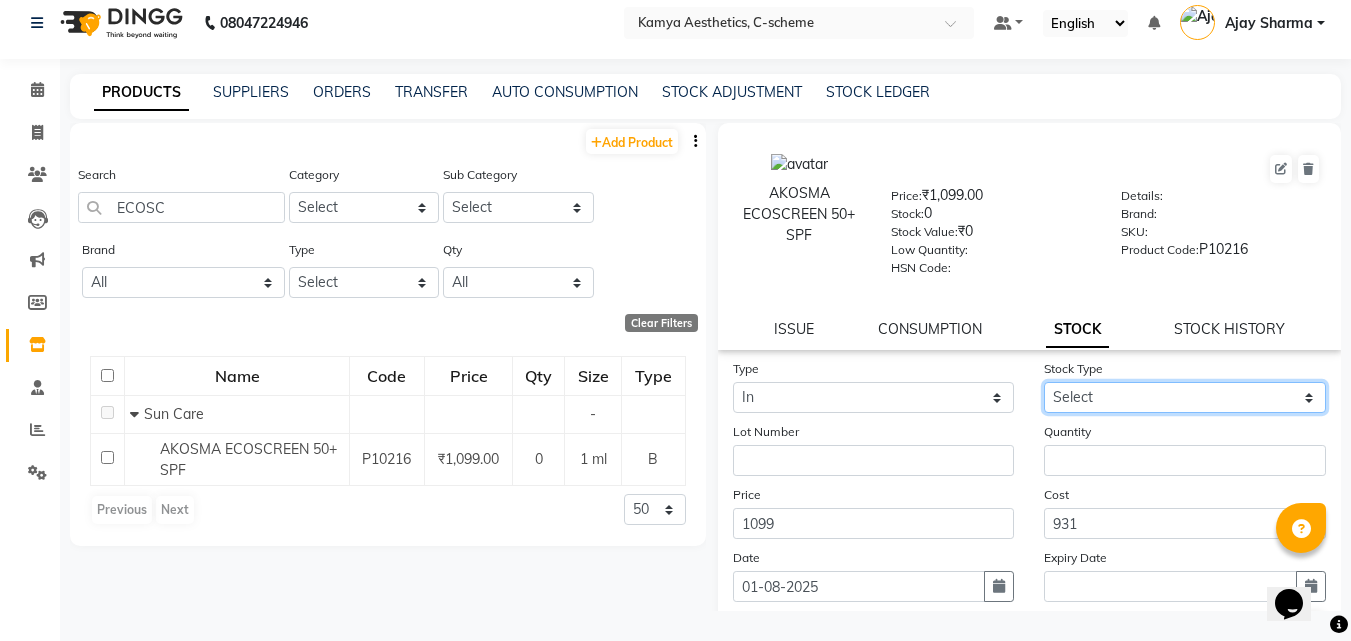 select on "new stock" 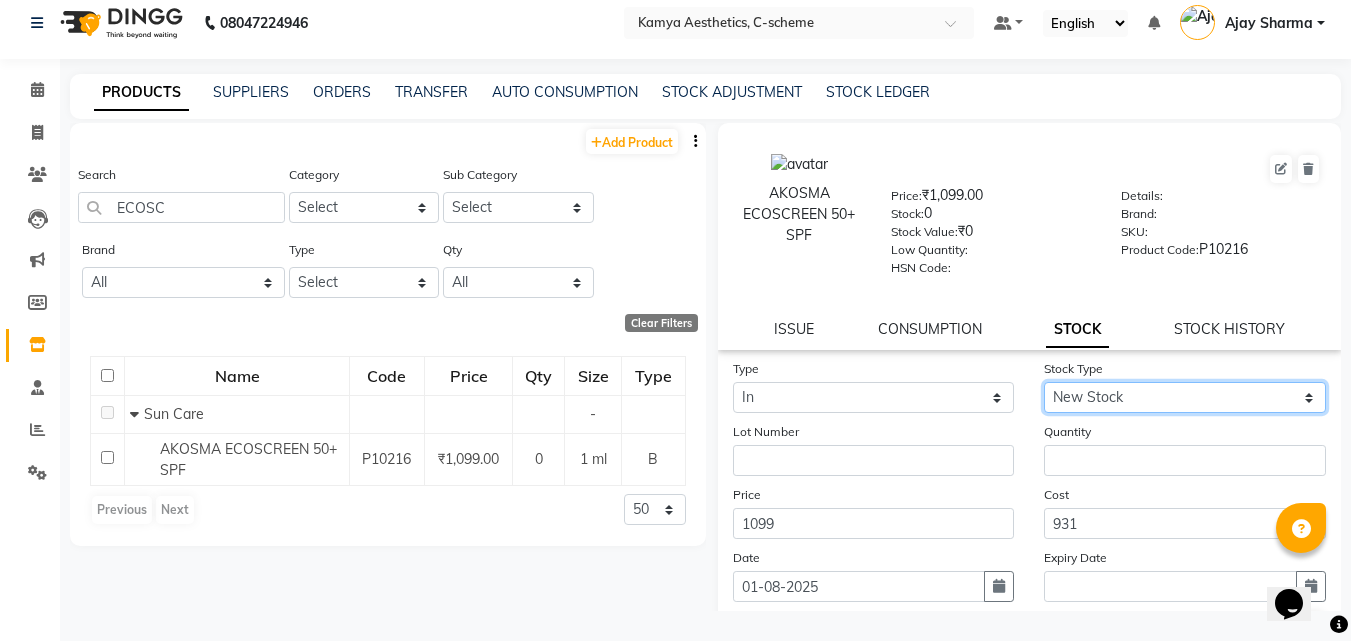 click on "Select New Stock Adjustment Return Other" 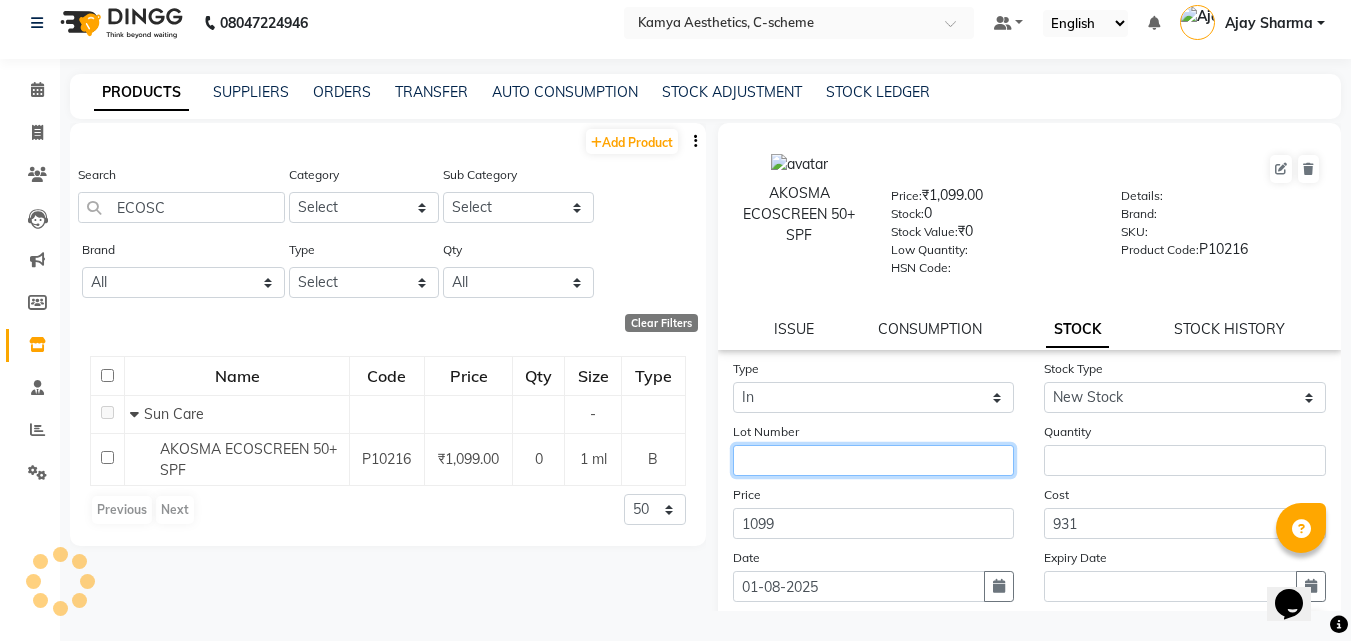 click 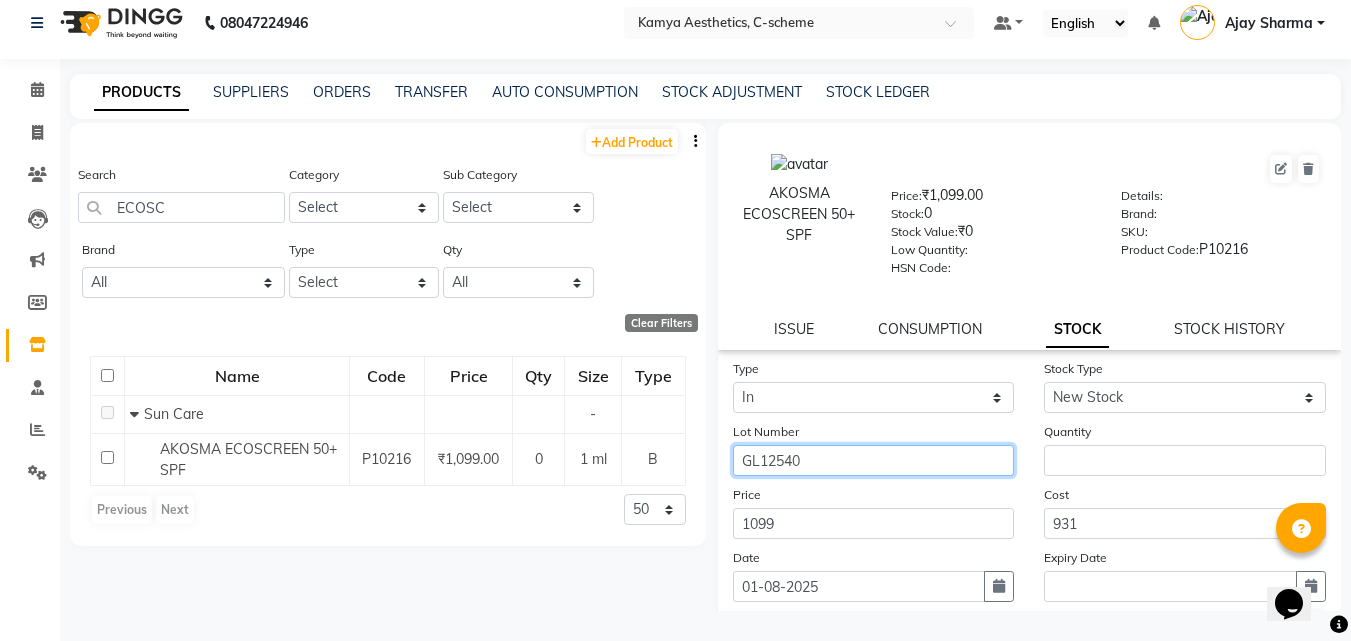 type on "GL12540" 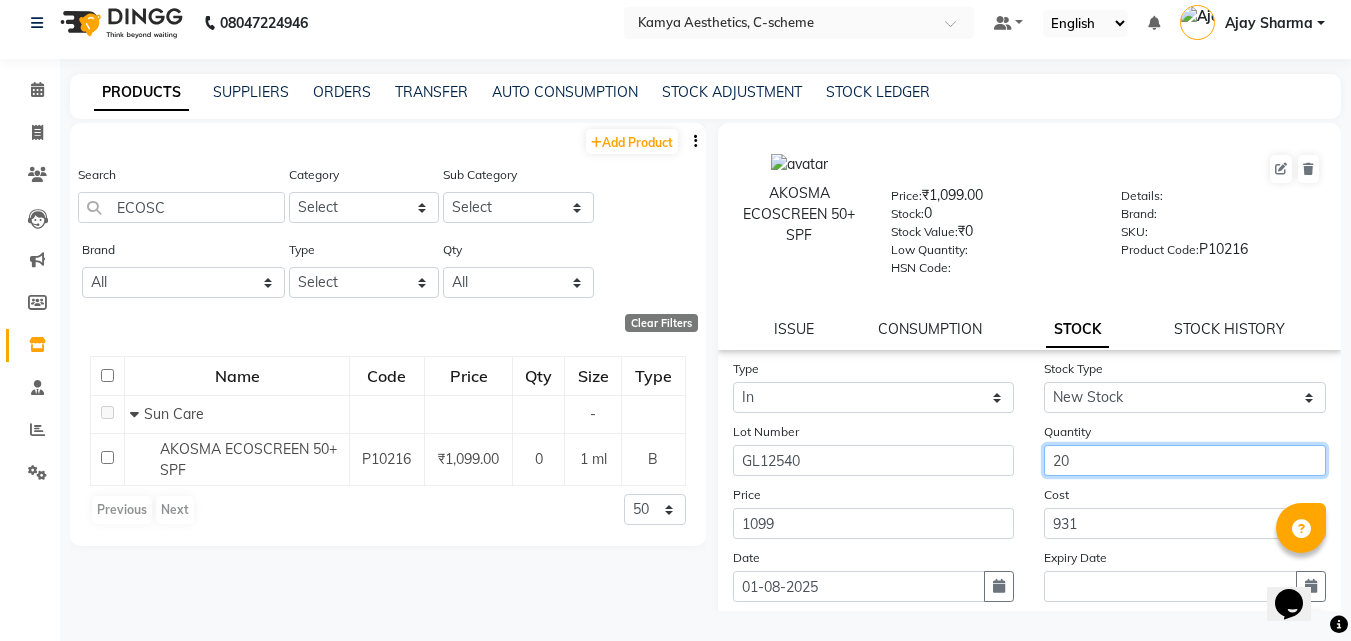 type on "20" 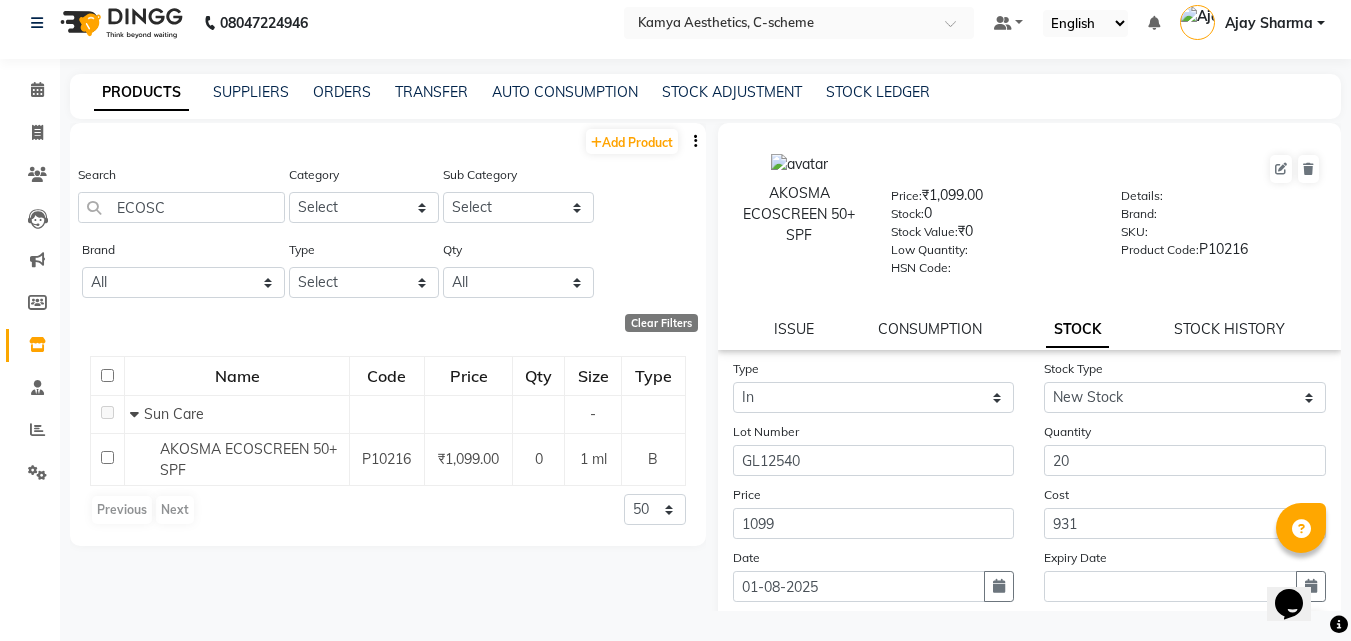 type 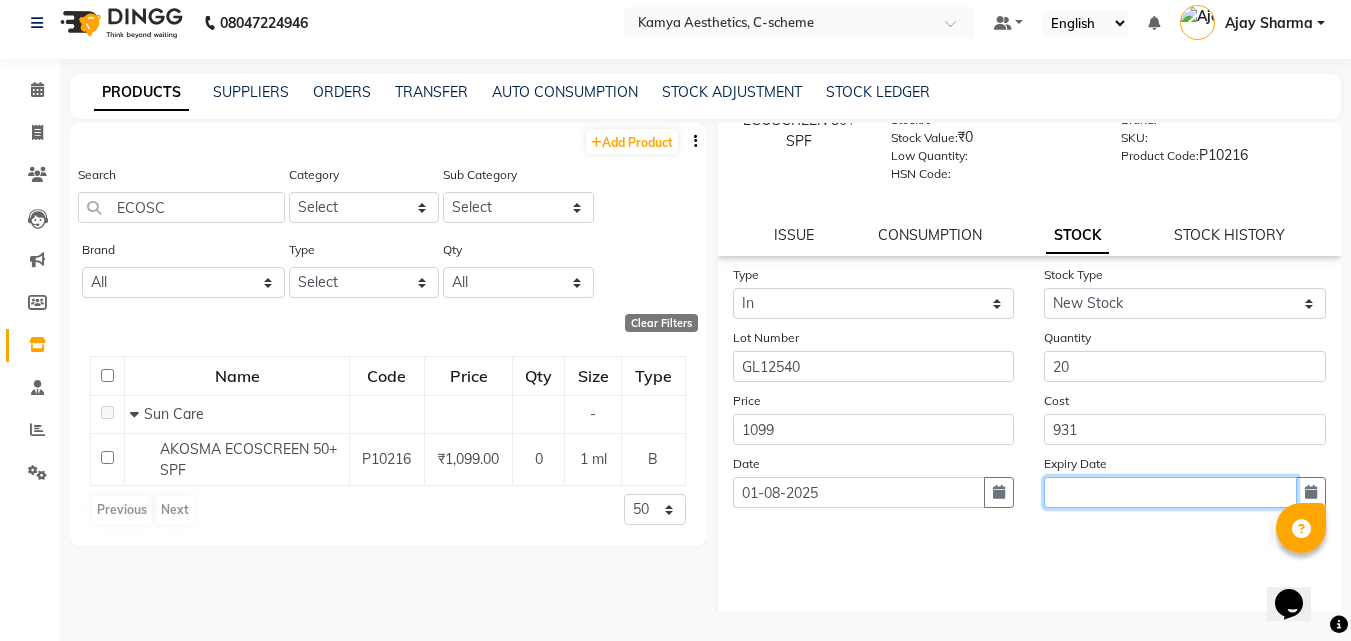 scroll, scrollTop: 147, scrollLeft: 0, axis: vertical 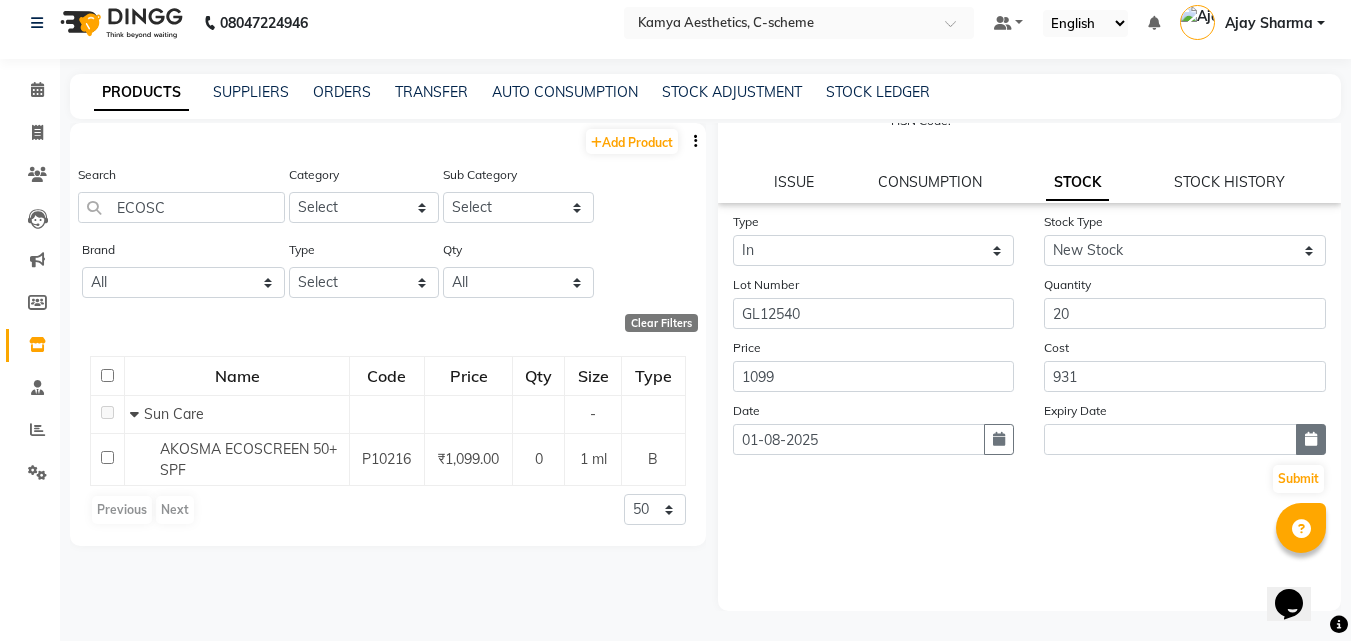 click 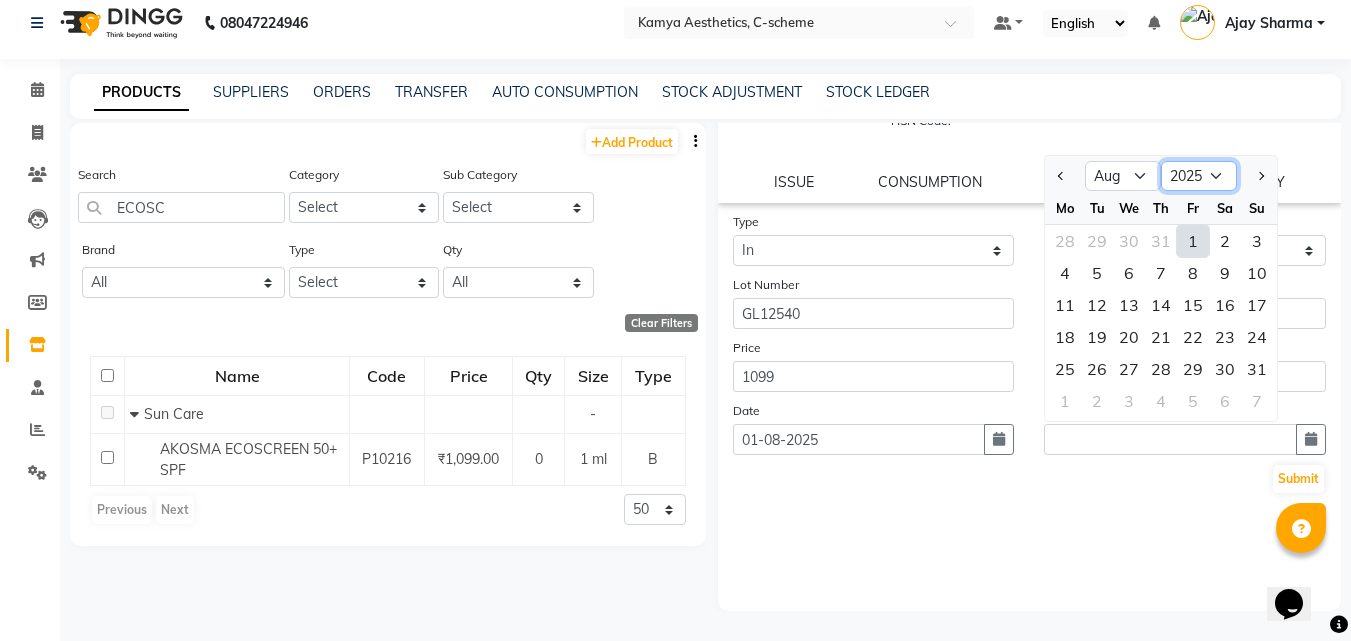 click on "2015 2016 2017 2018 2019 2020 2021 2022 2023 2024 2025 2026 2027 2028 2029 2030 2031 2032 2033 2034 2035" 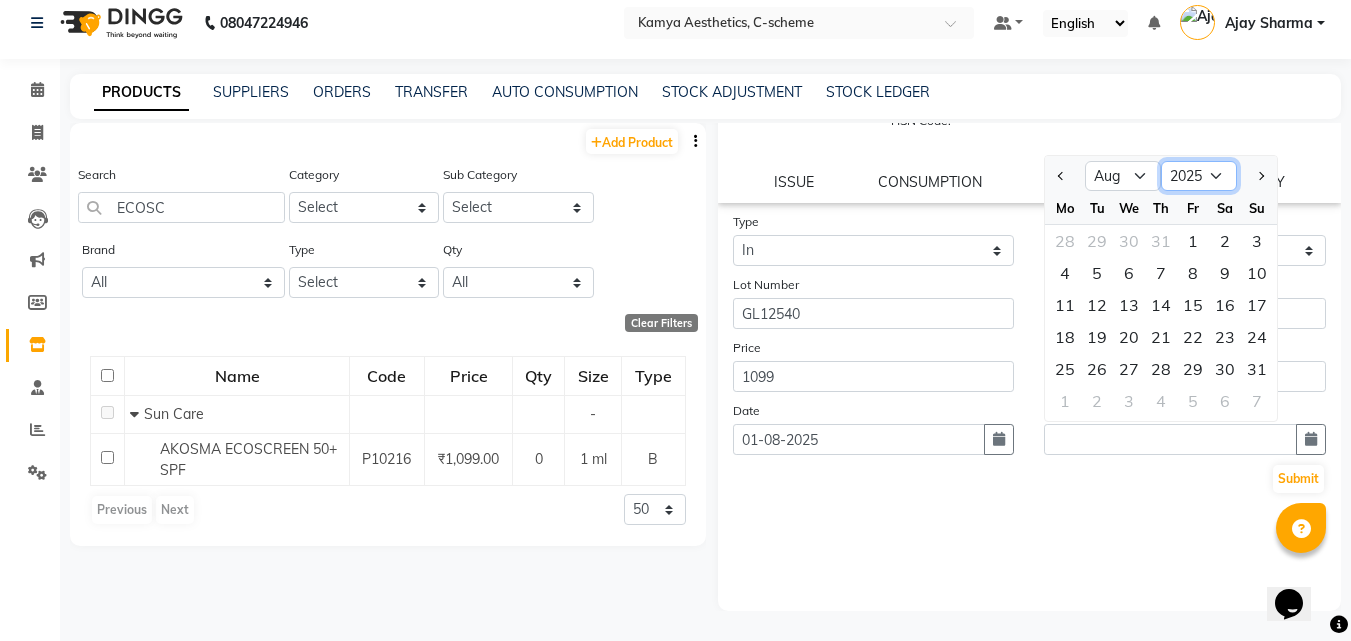 select on "2027" 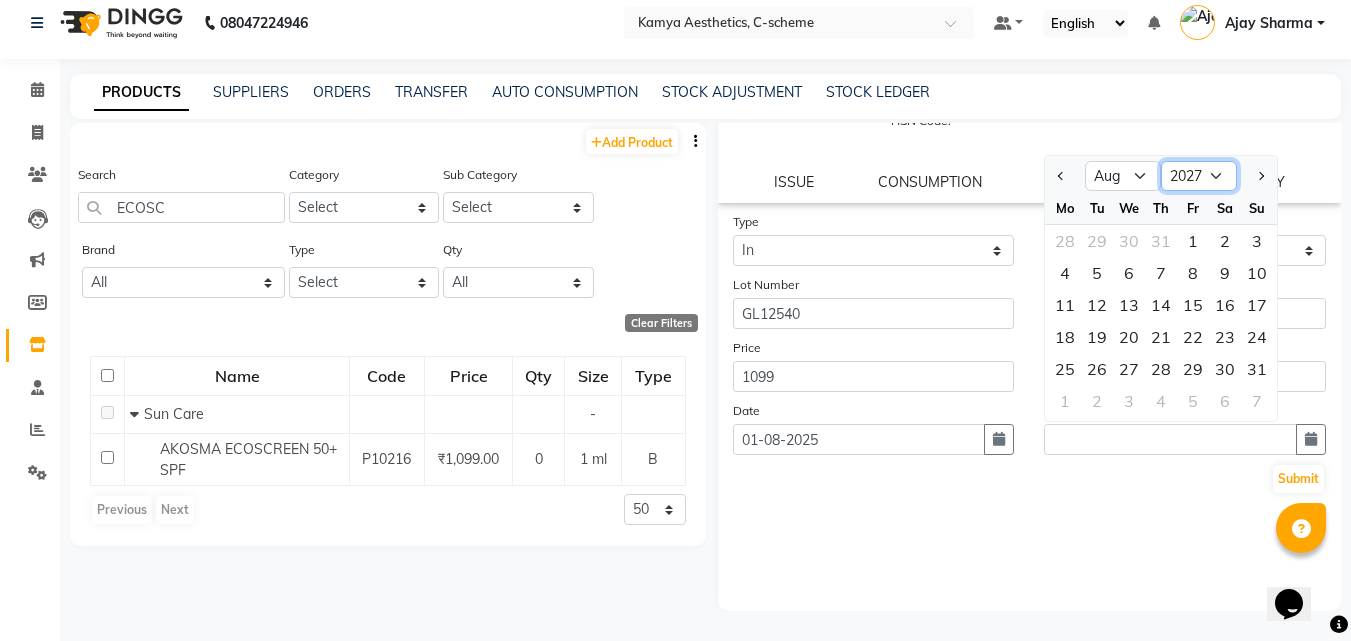 click on "2015 2016 2017 2018 2019 2020 2021 2022 2023 2024 2025 2026 2027 2028 2029 2030 2031 2032 2033 2034 2035" 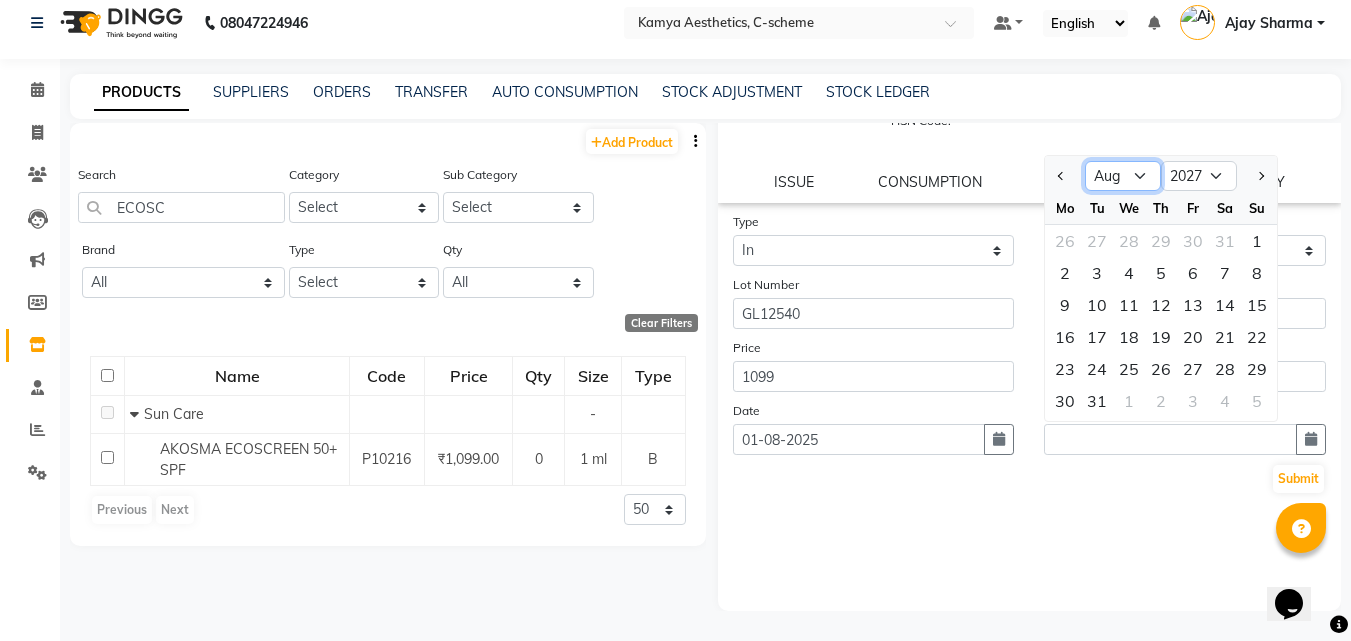 click on "Jan Feb Mar Apr May Jun Jul Aug Sep Oct Nov Dec" 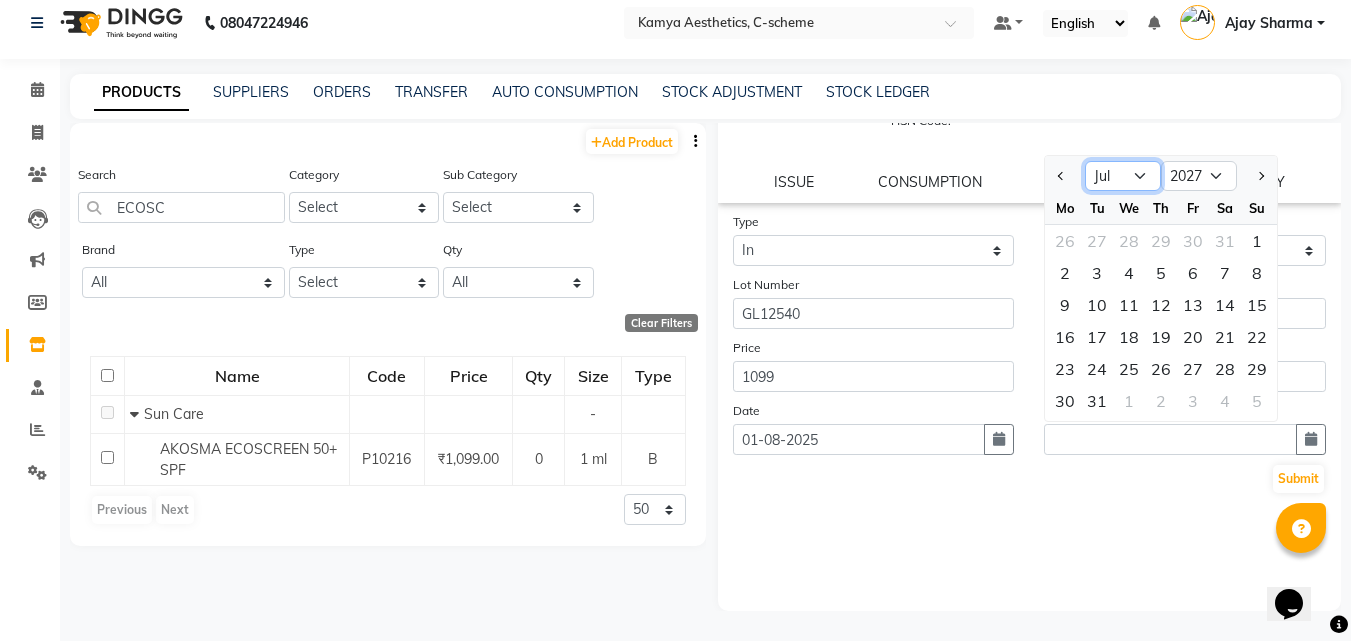click on "Jan Feb Mar Apr May Jun Jul Aug Sep Oct Nov Dec" 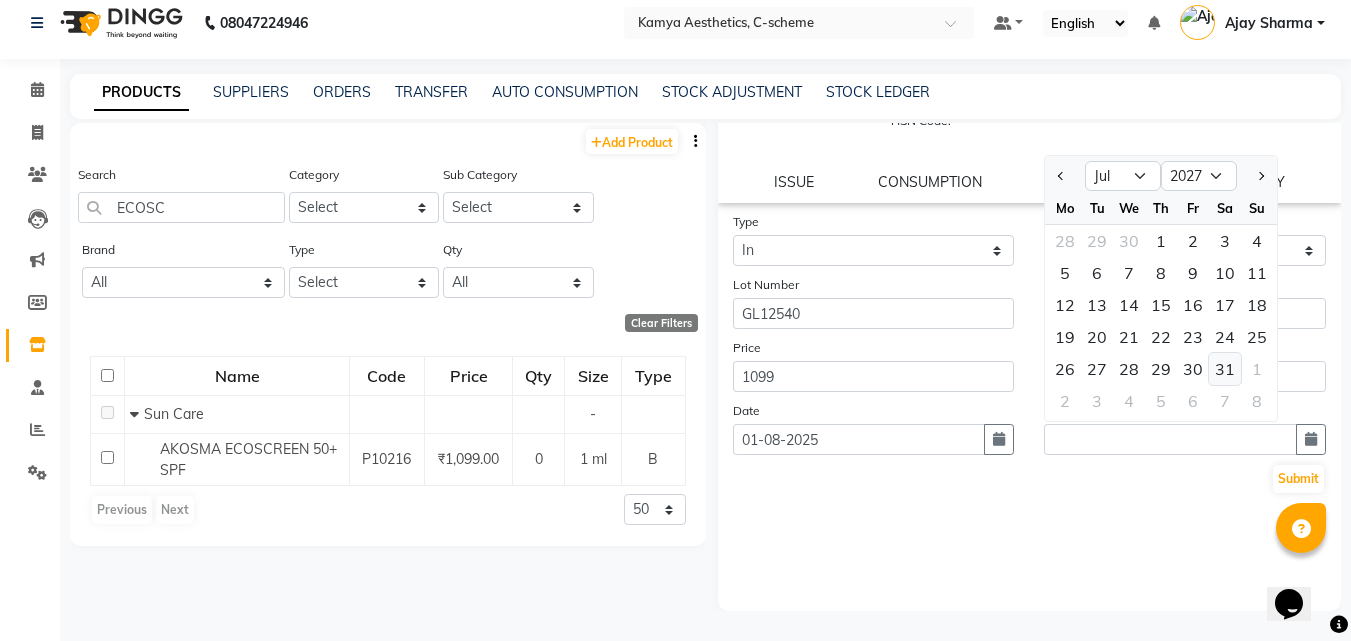 click on "31" 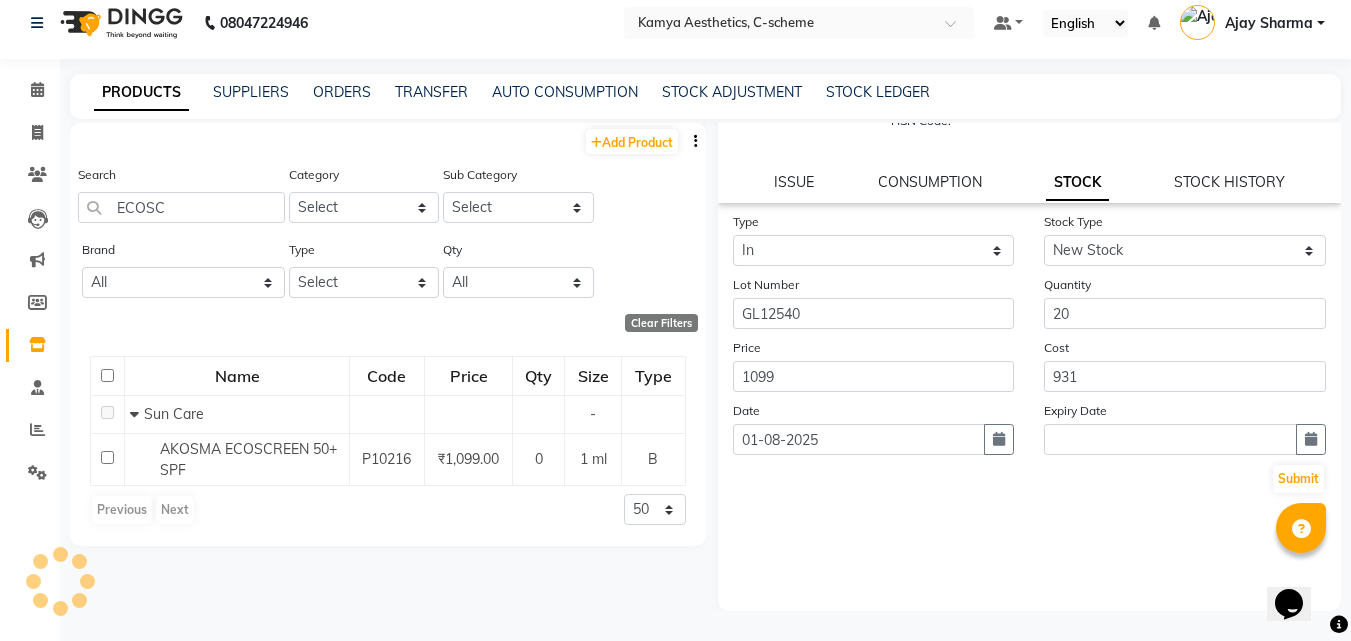 type on "31-07-2027" 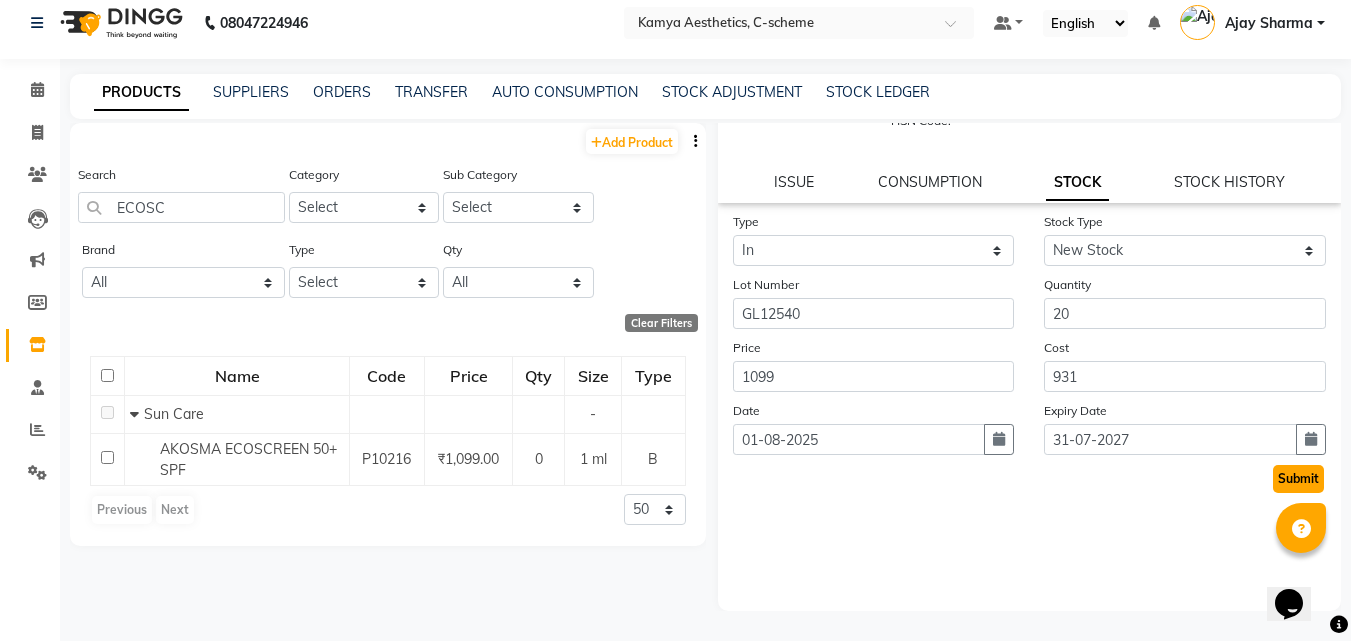 click on "Submit" 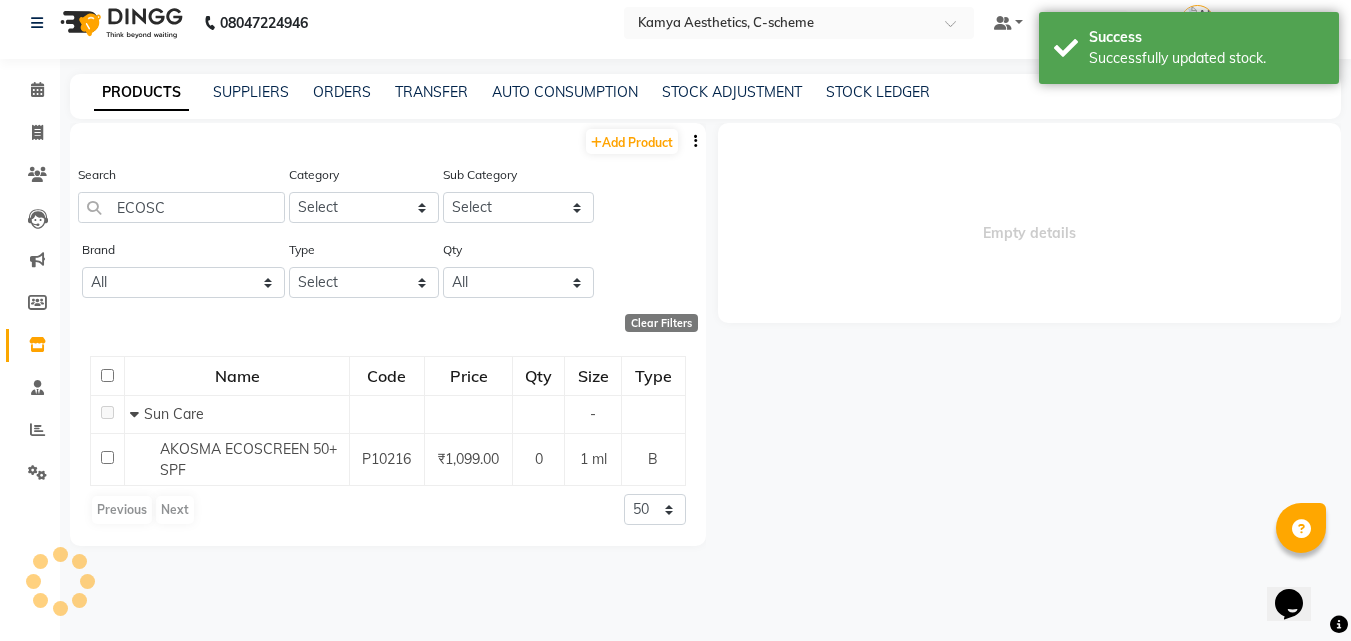 scroll, scrollTop: 0, scrollLeft: 0, axis: both 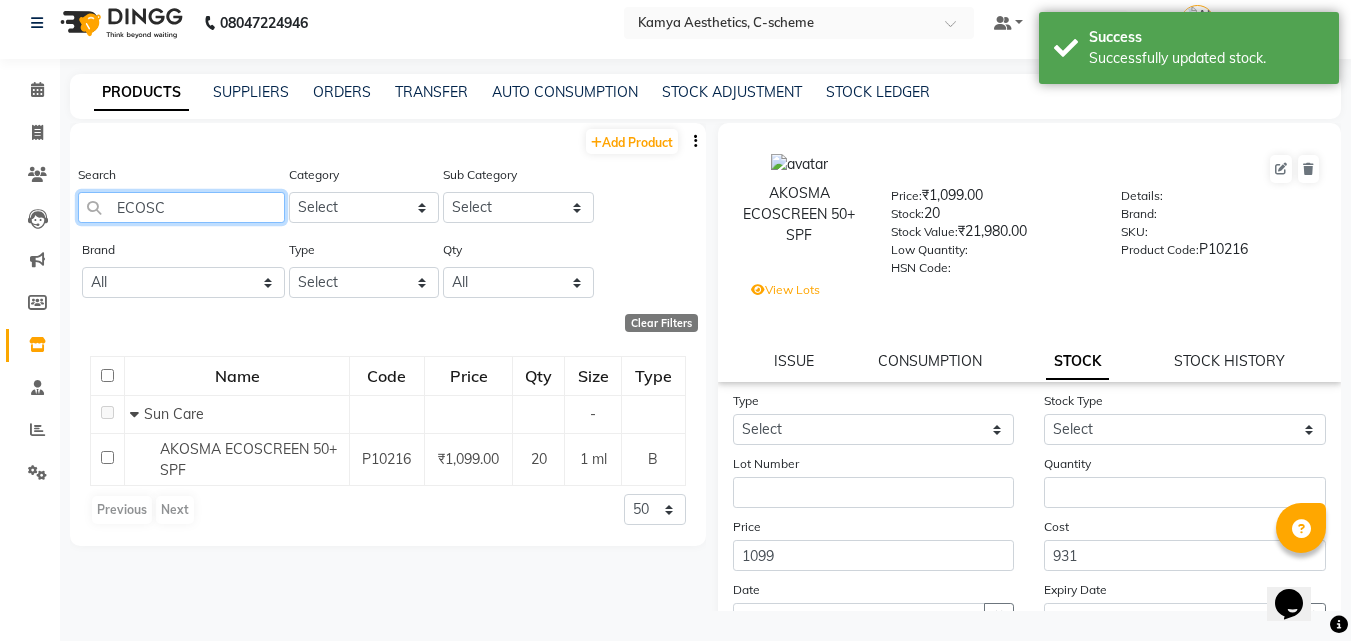 click on "ECOSC" 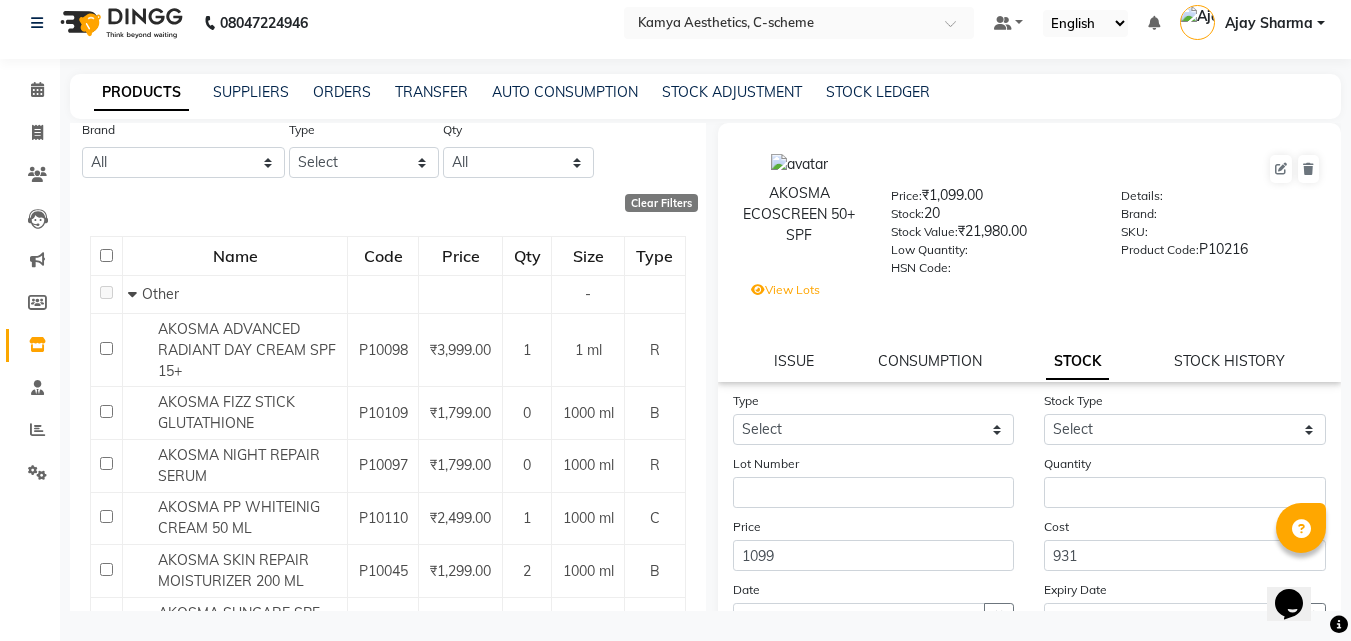 scroll, scrollTop: 244, scrollLeft: 0, axis: vertical 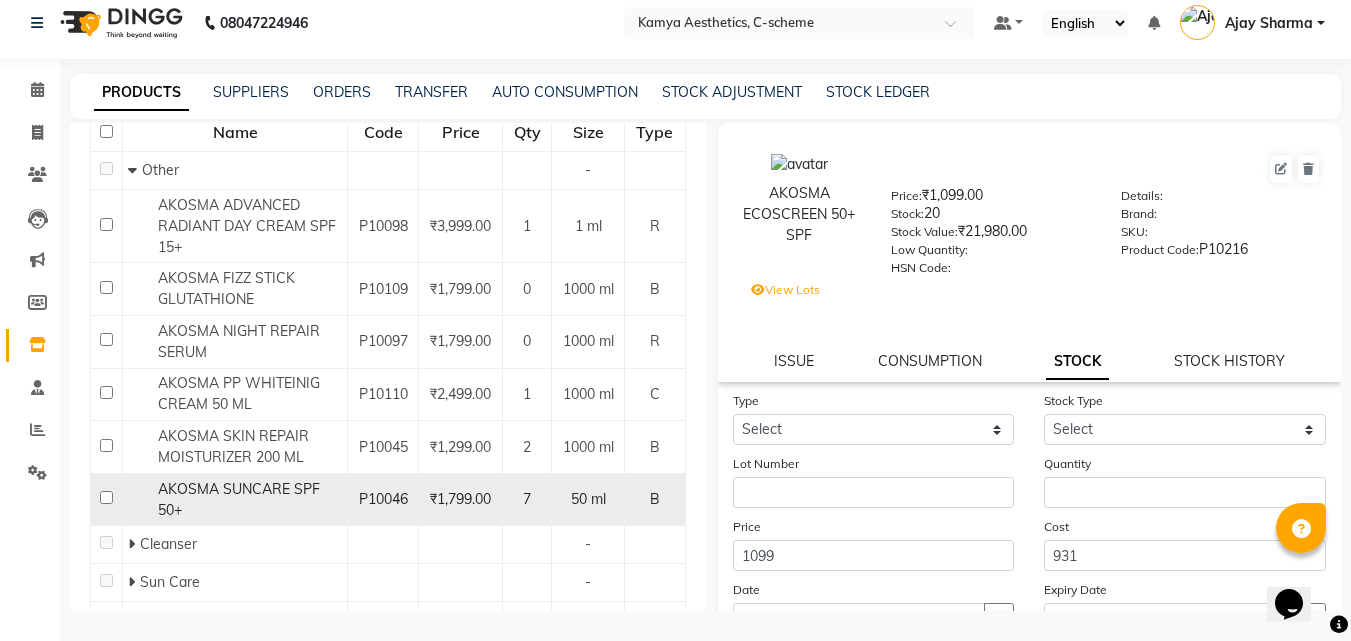 type on "AKOSMA" 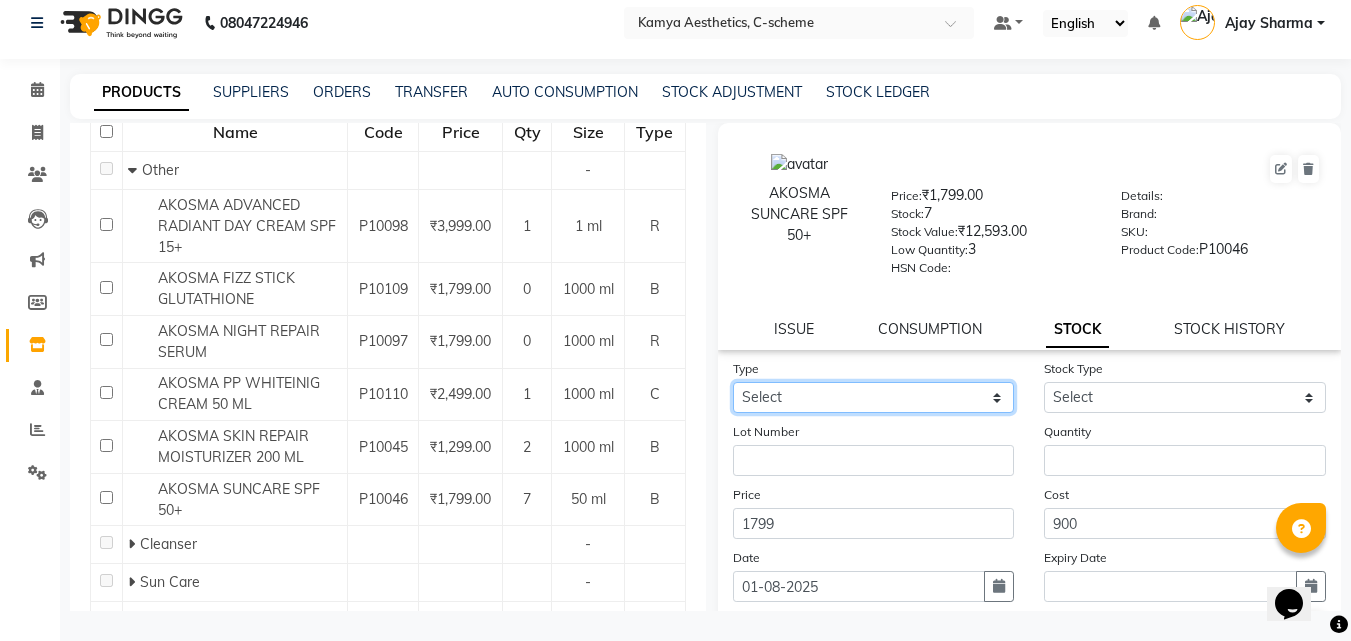 click on "Select In Out" 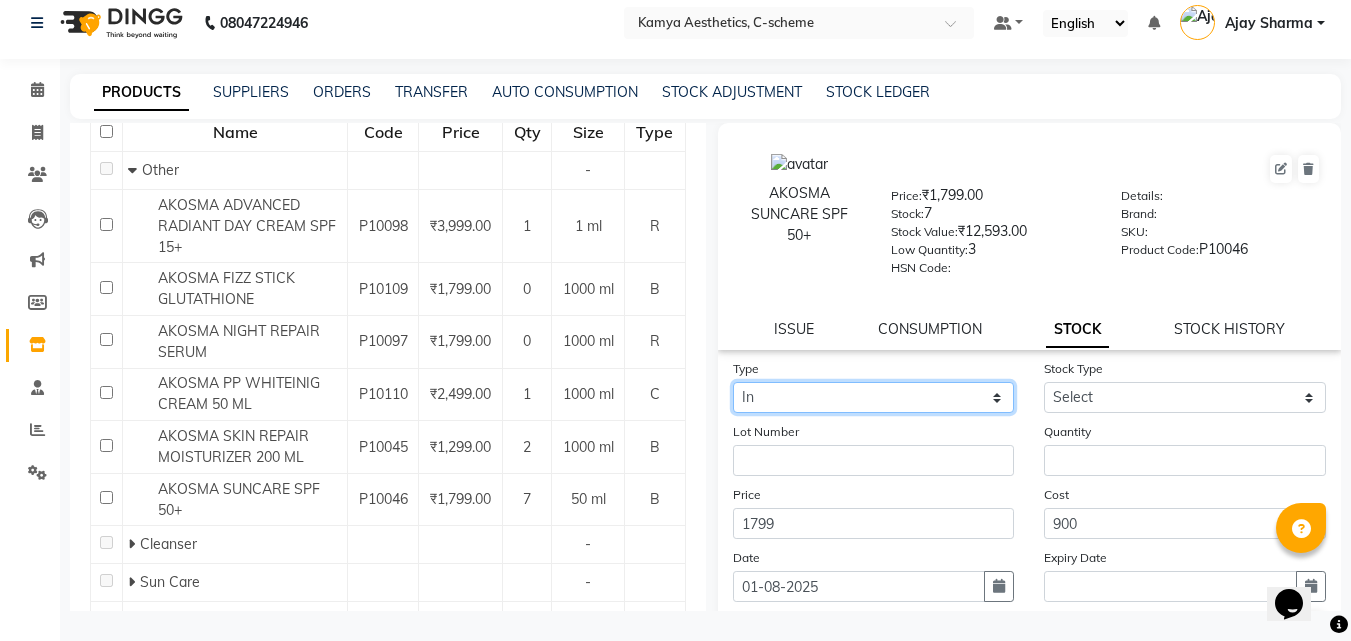 click on "Select In Out" 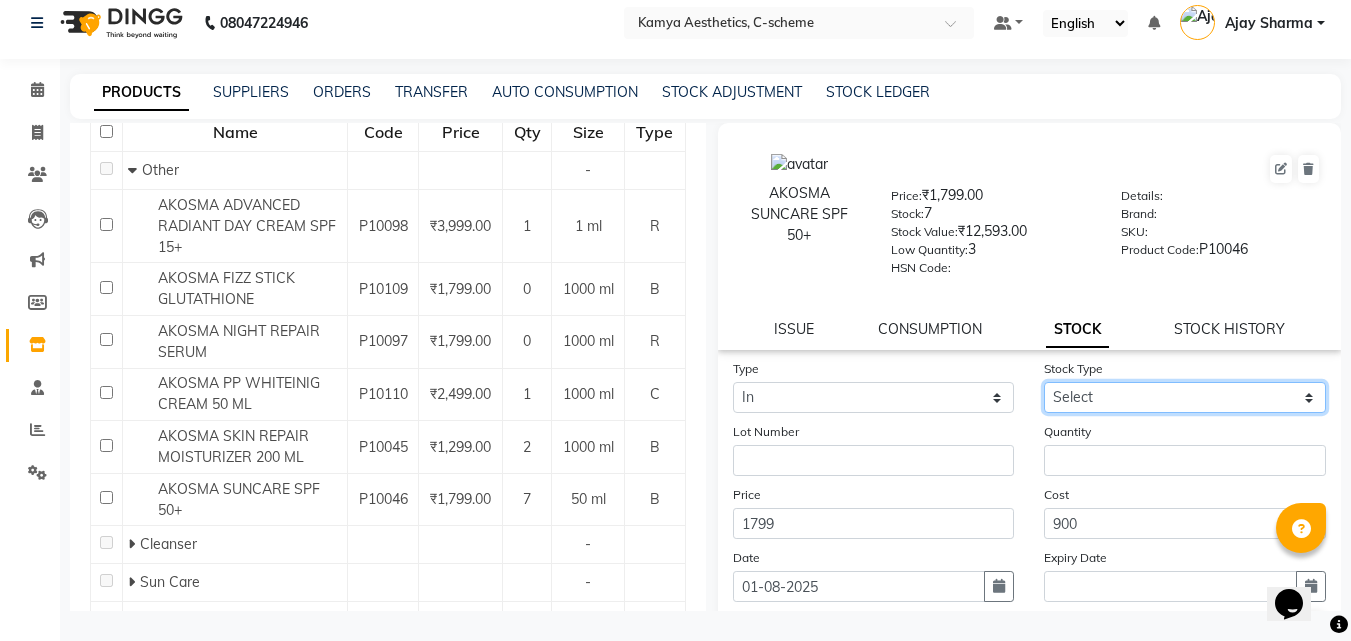 click on "Select New Stock Adjustment Return Other" 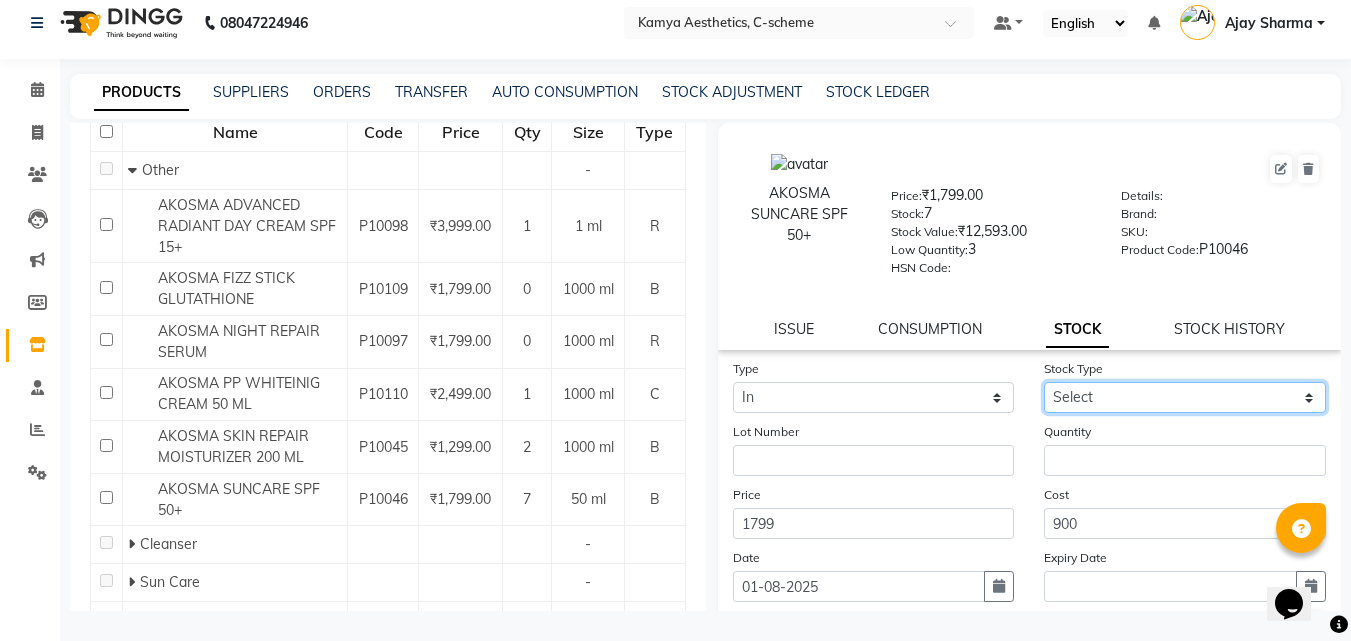 select on "new stock" 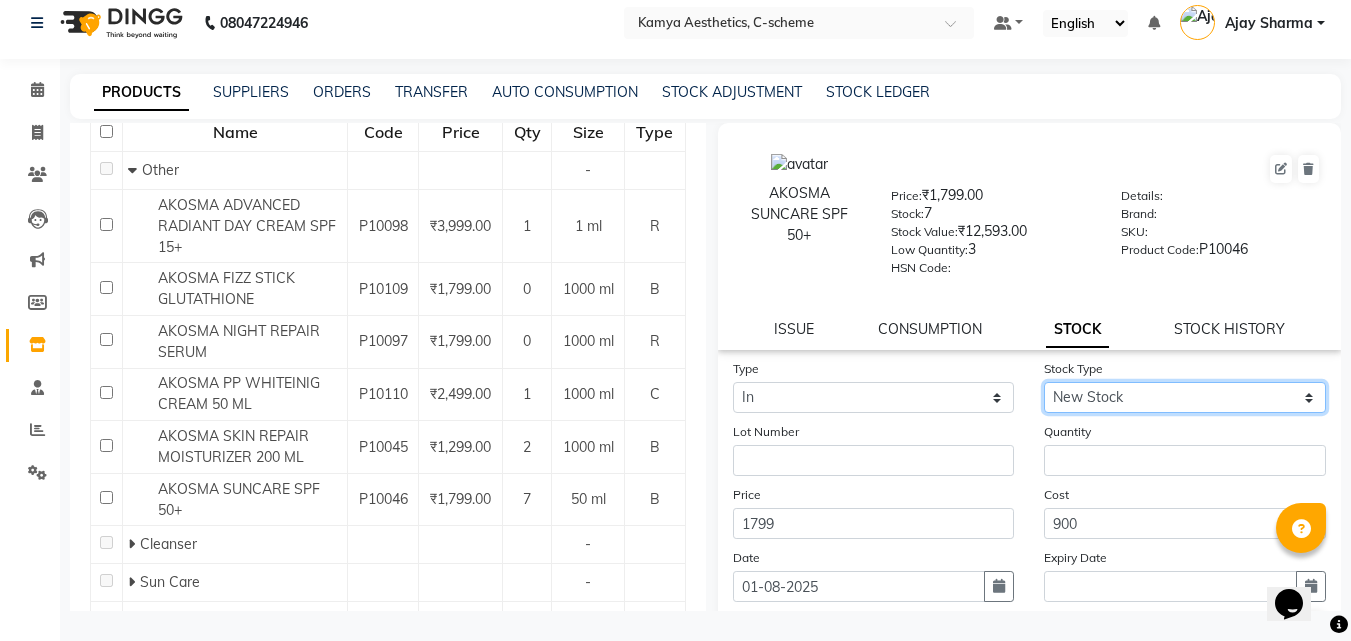 click on "Select New Stock Adjustment Return Other" 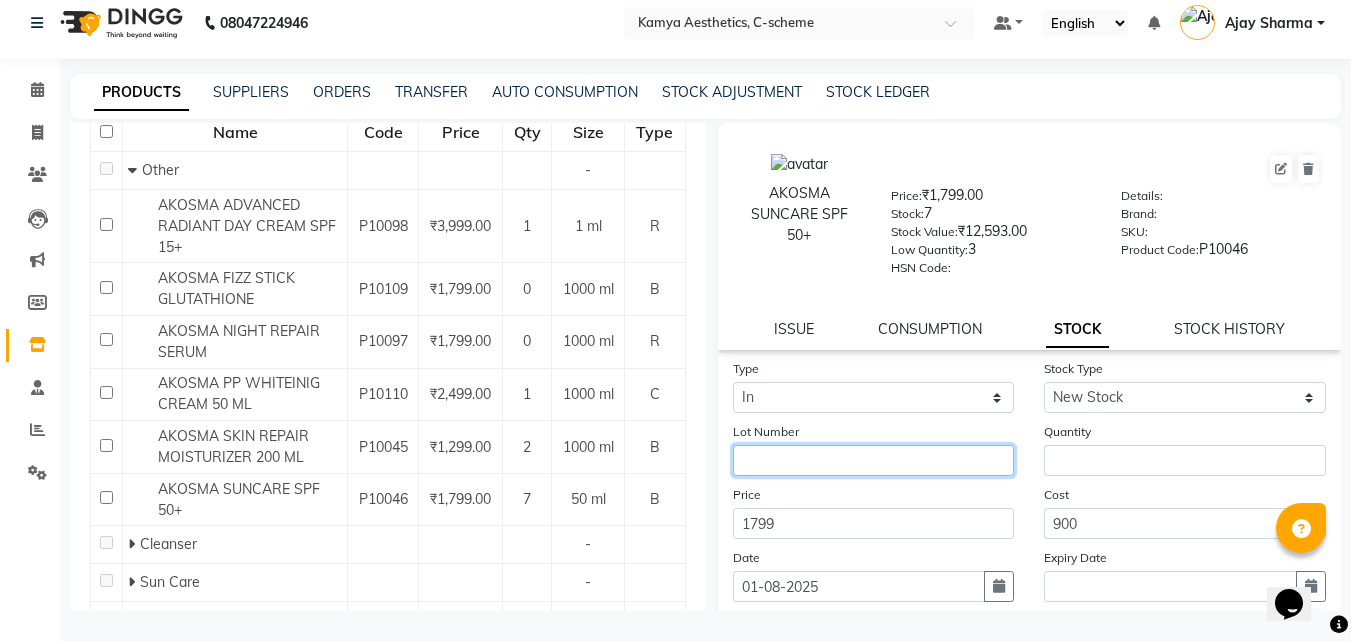 click 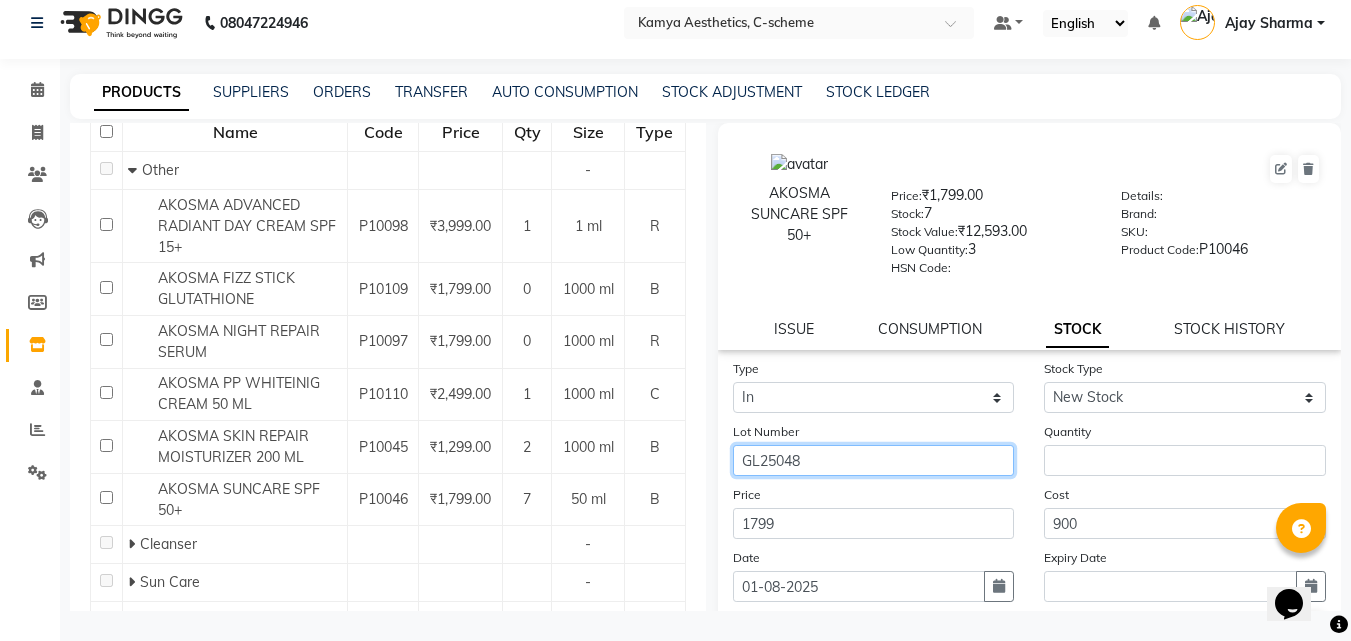 type on "GL25048" 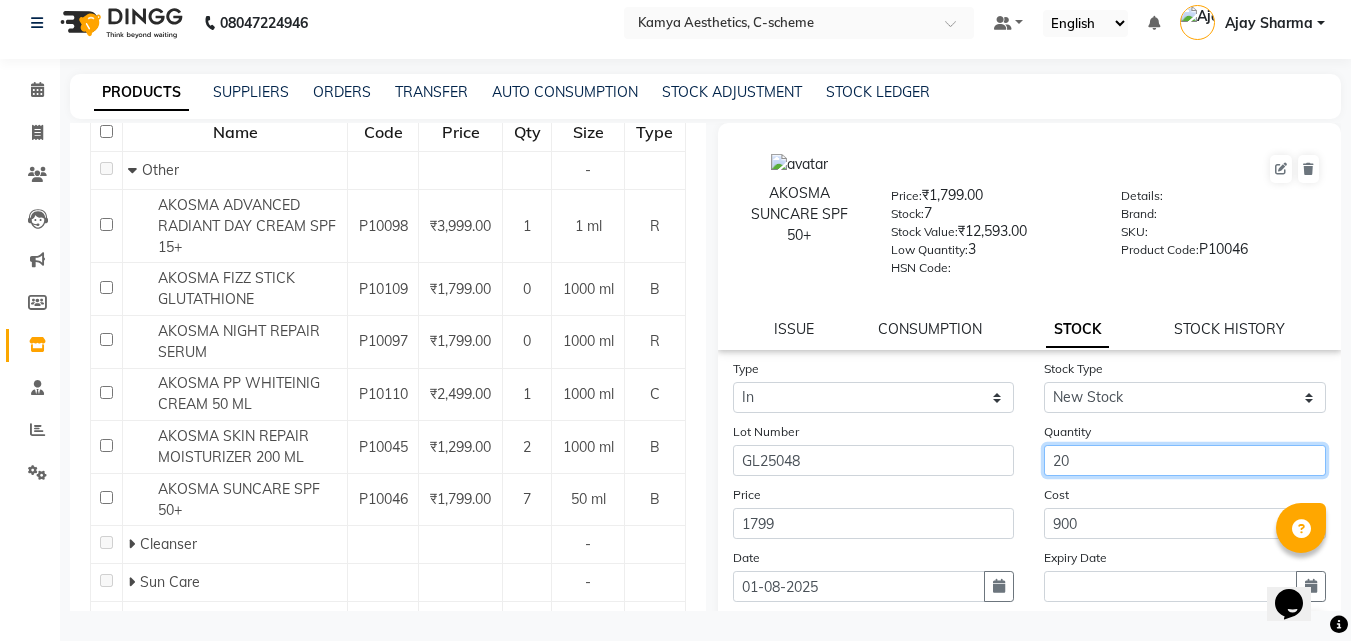 type on "20" 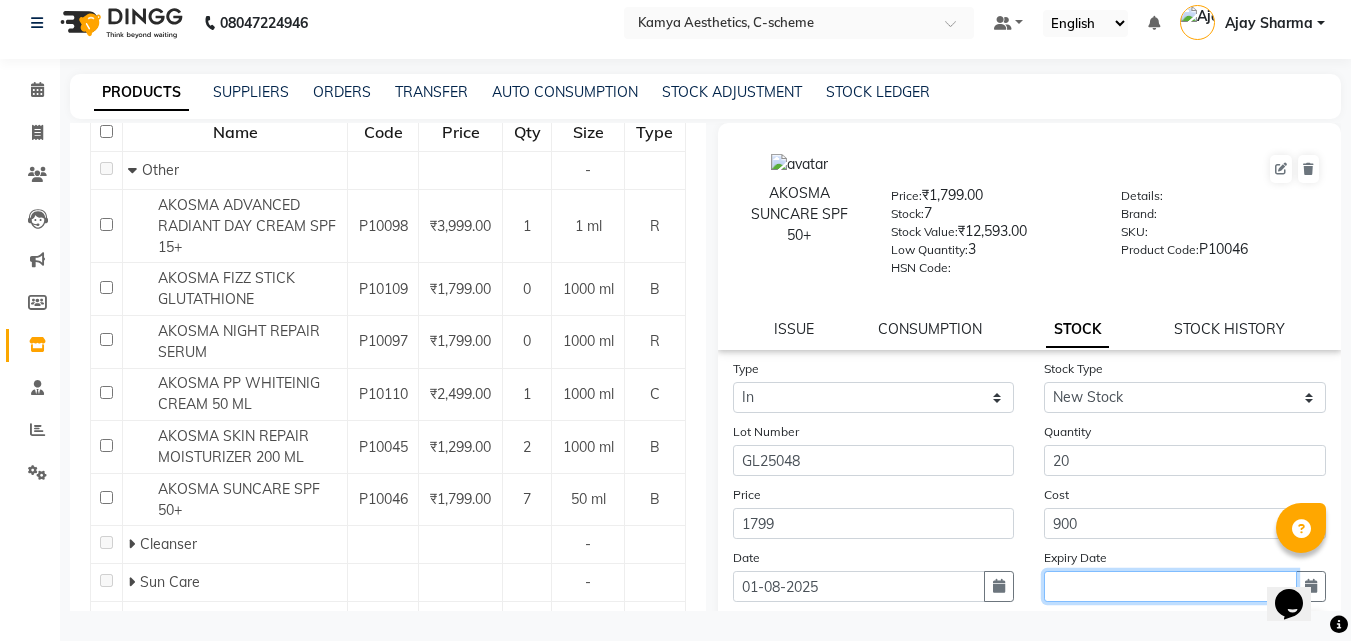 click 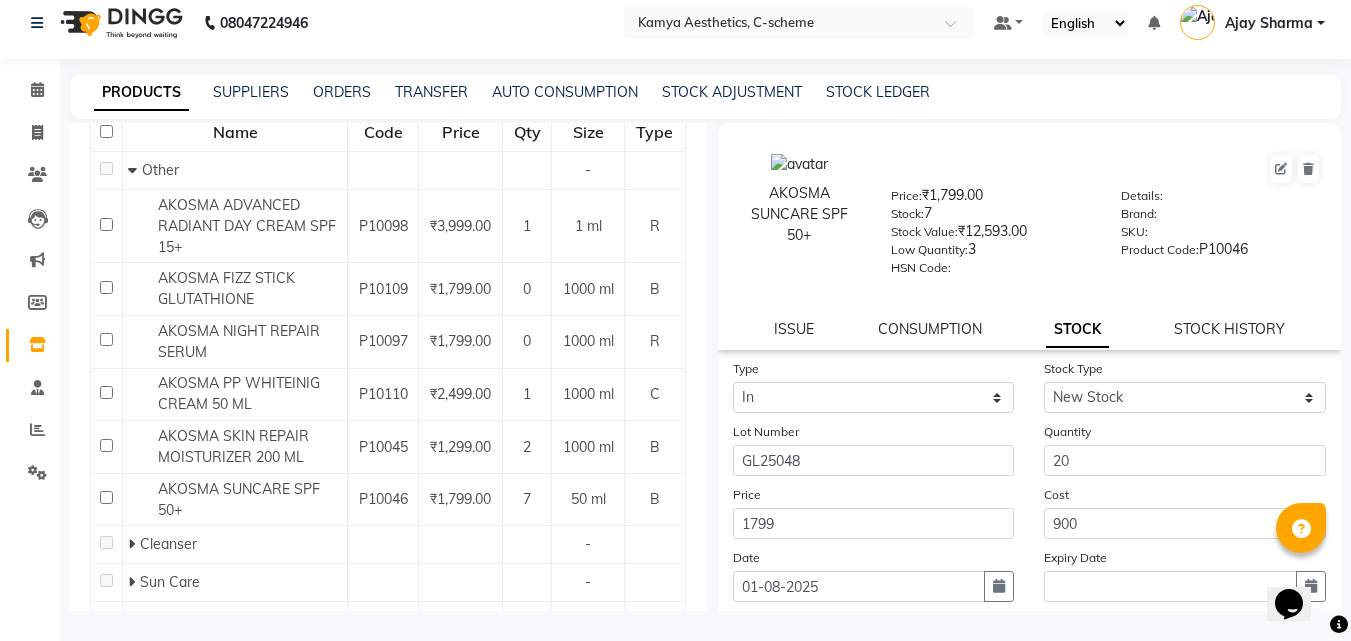 select on "8" 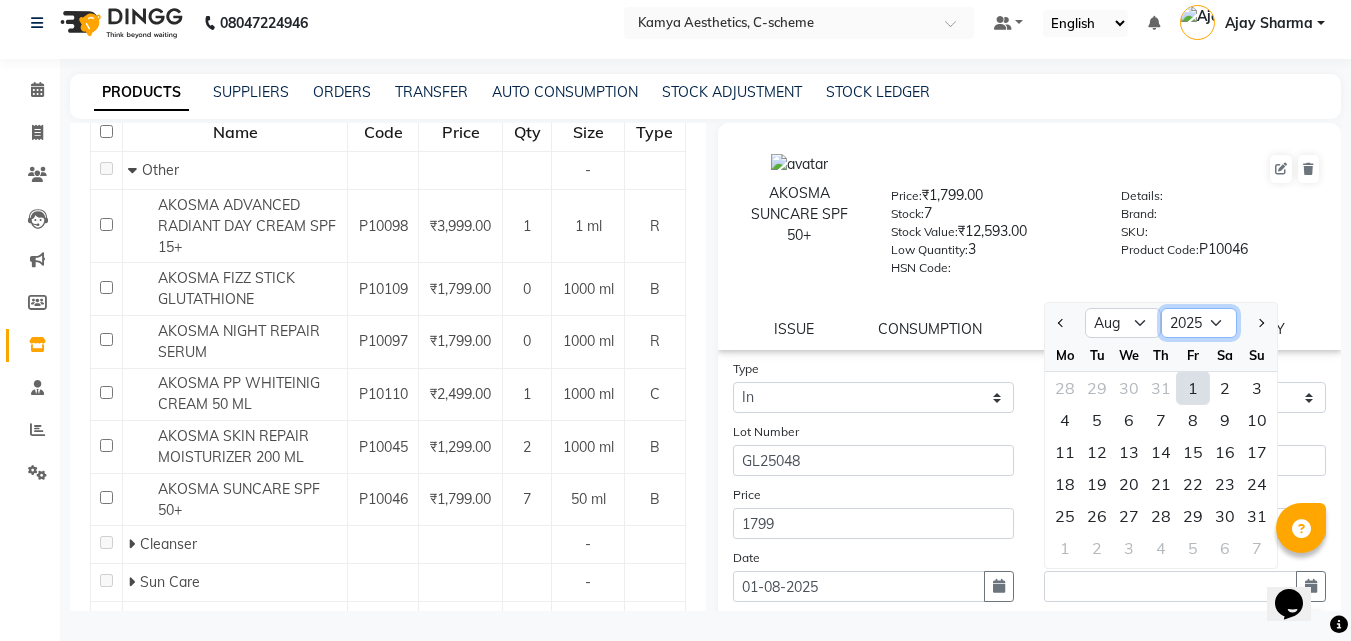 click on "2015 2016 2017 2018 2019 2020 2021 2022 2023 2024 2025 2026 2027 2028 2029 2030 2031 2032 2033 2034 2035" 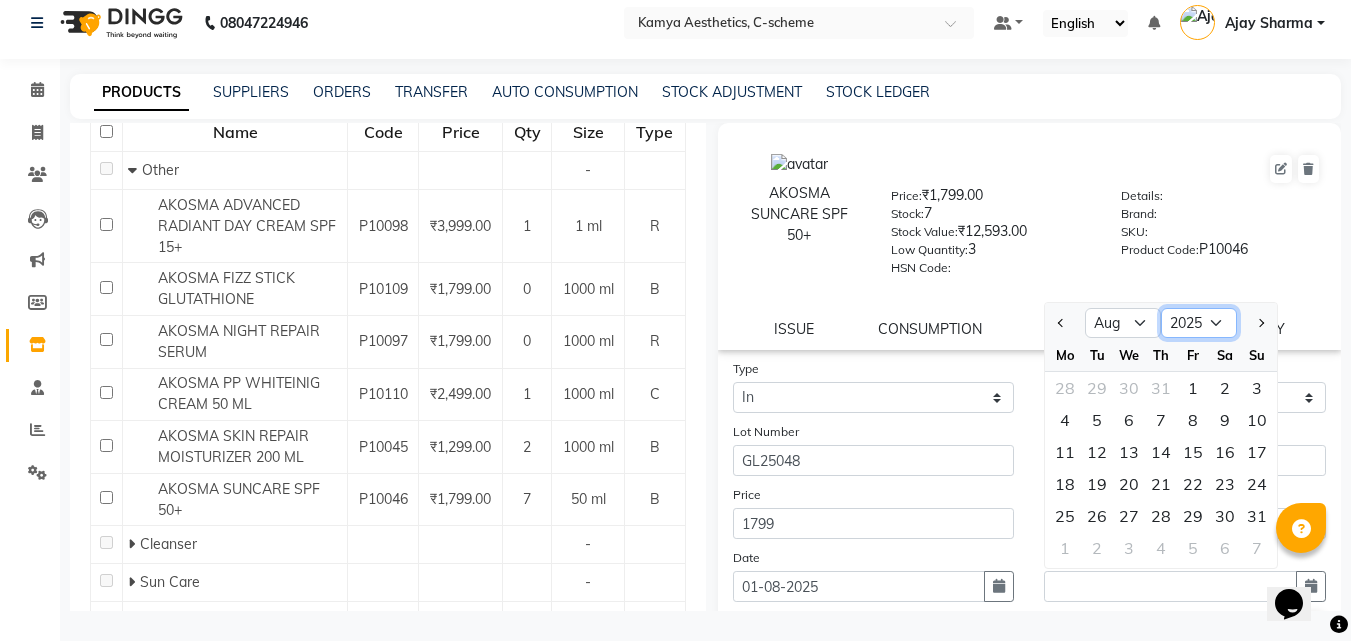 select on "2028" 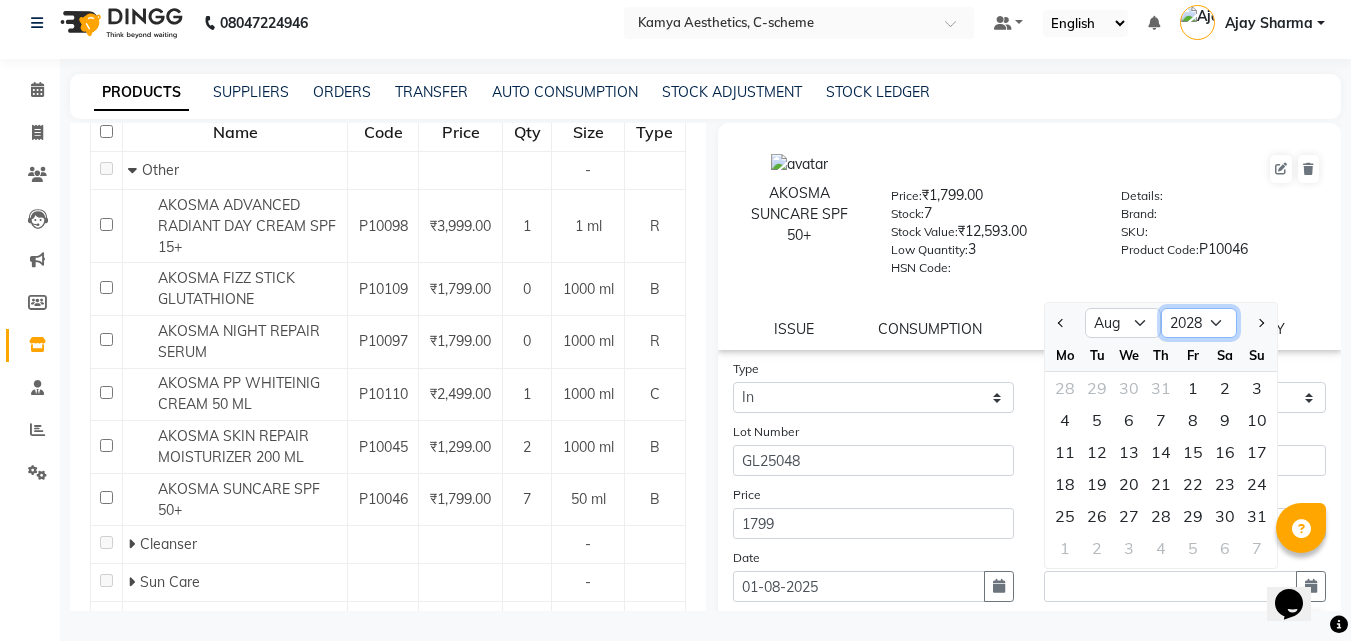 click on "2015 2016 2017 2018 2019 2020 2021 2022 2023 2024 2025 2026 2027 2028 2029 2030 2031 2032 2033 2034 2035" 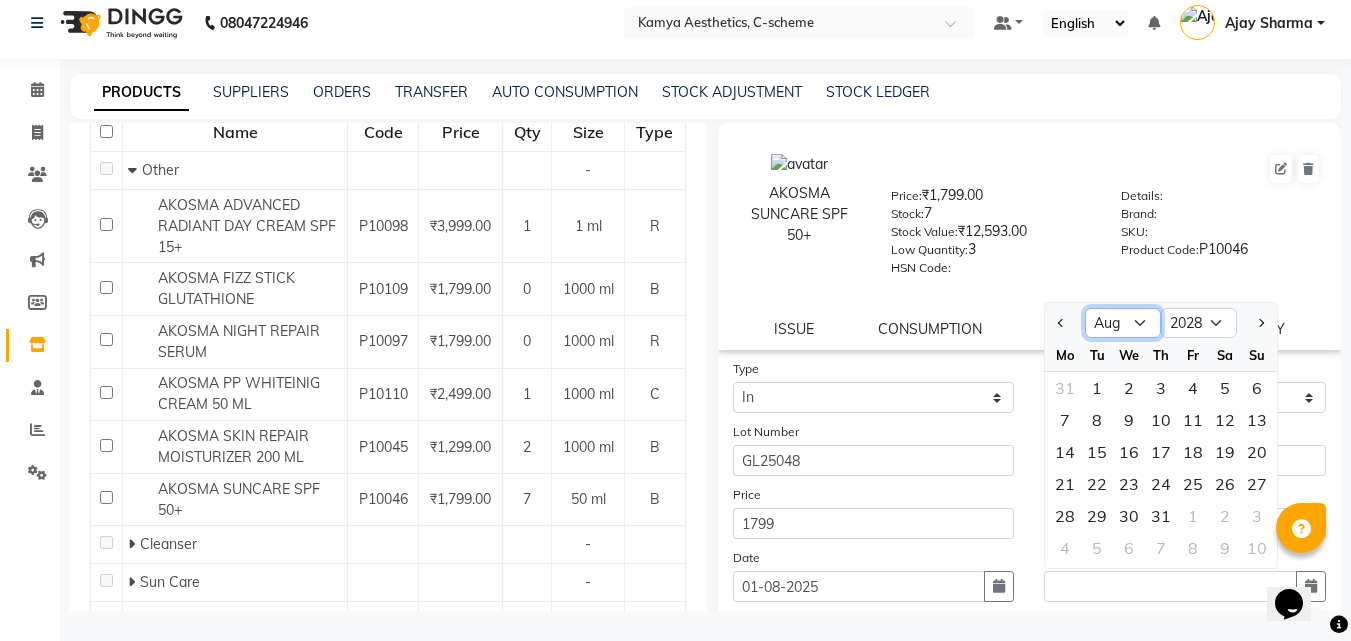 click on "Jan Feb Mar Apr May Jun Jul Aug Sep Oct Nov Dec" 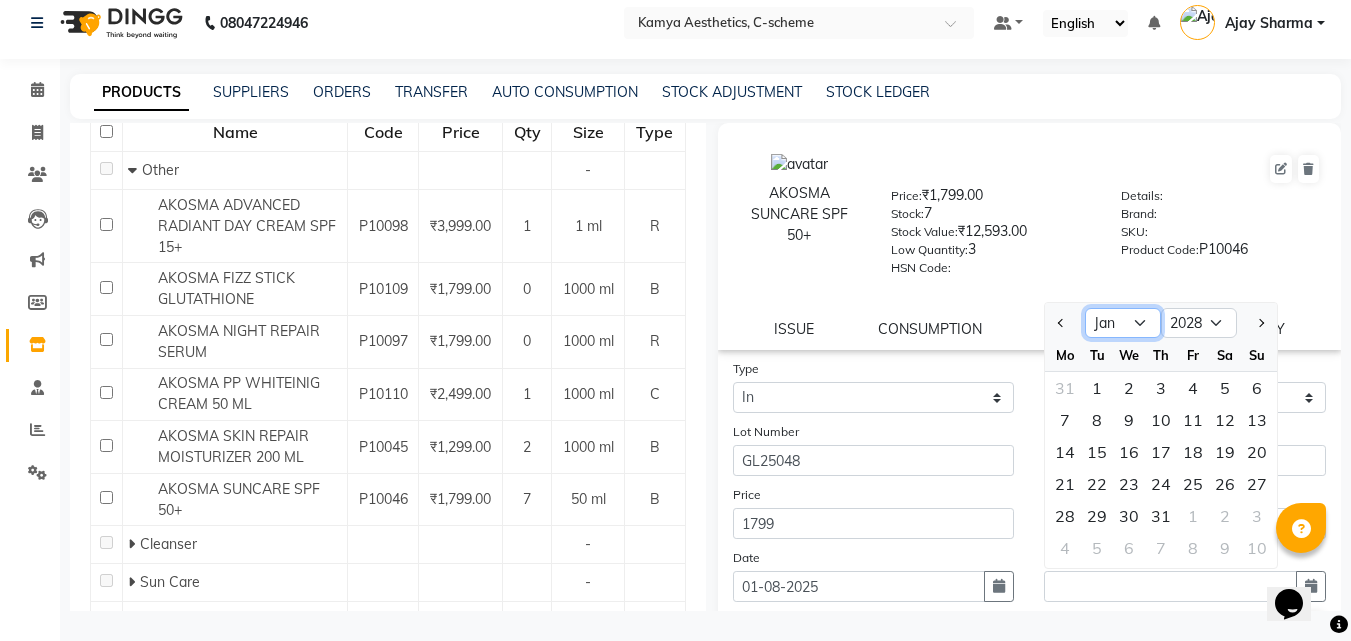 click on "Jan Feb Mar Apr May Jun Jul Aug Sep Oct Nov Dec" 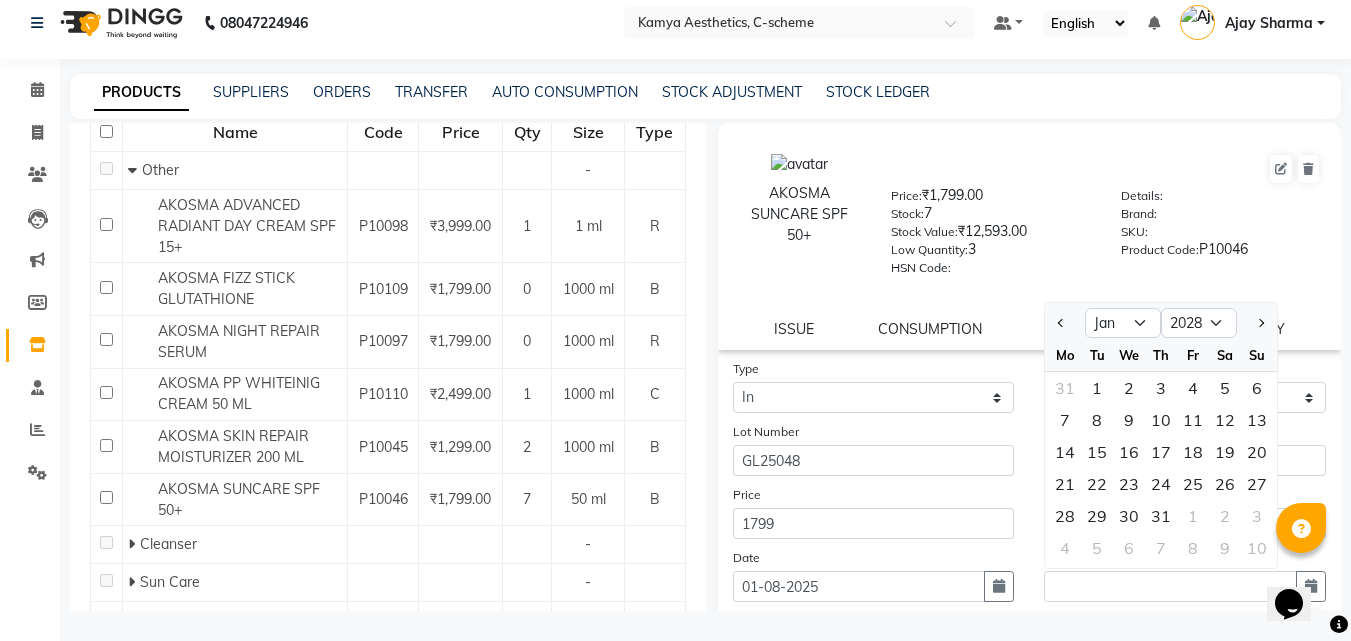 click on "English ENGLISH Español العربية मराठी हिंदी ગુજરાતી தமிழ் 中文" at bounding box center (1085, 23) 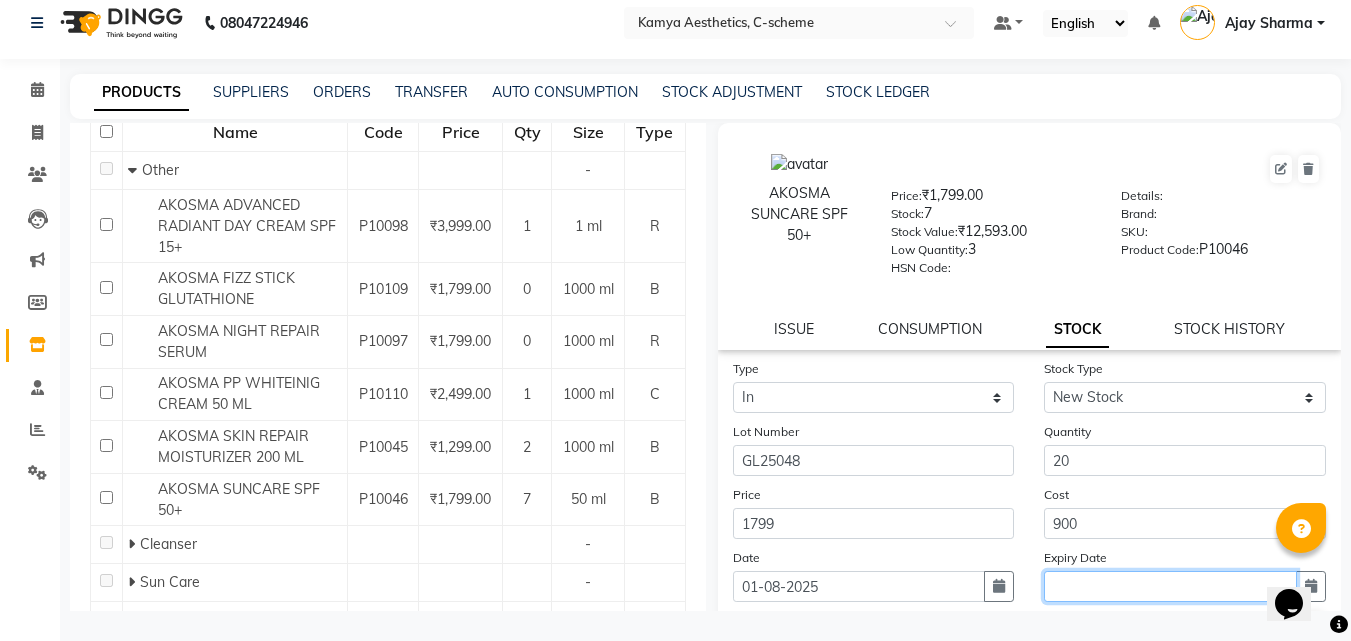 click 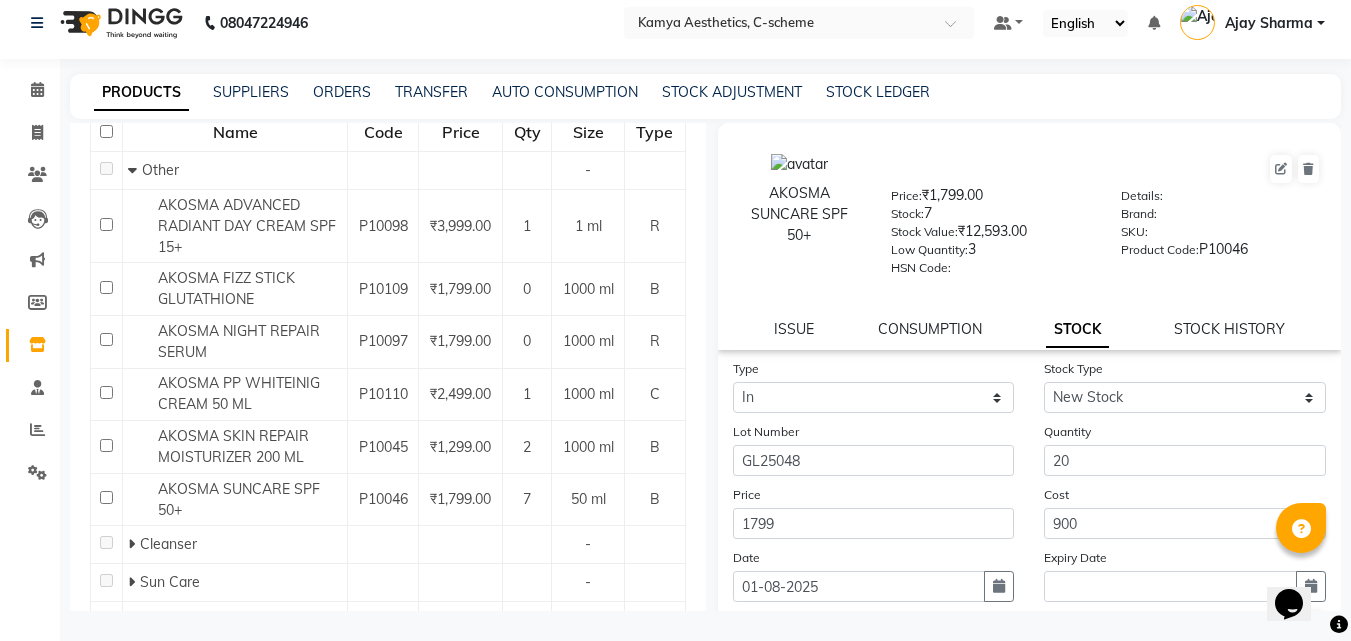 select on "8" 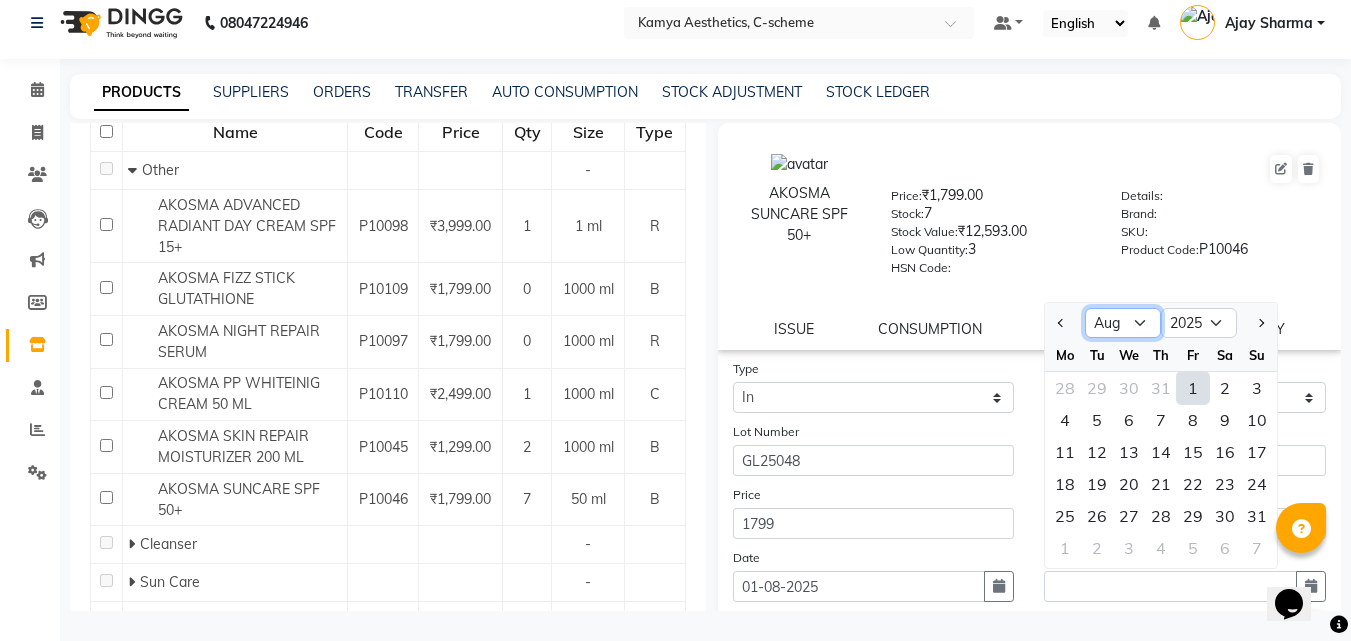 click on "Jan Feb Mar Apr May Jun Jul Aug Sep Oct Nov Dec" 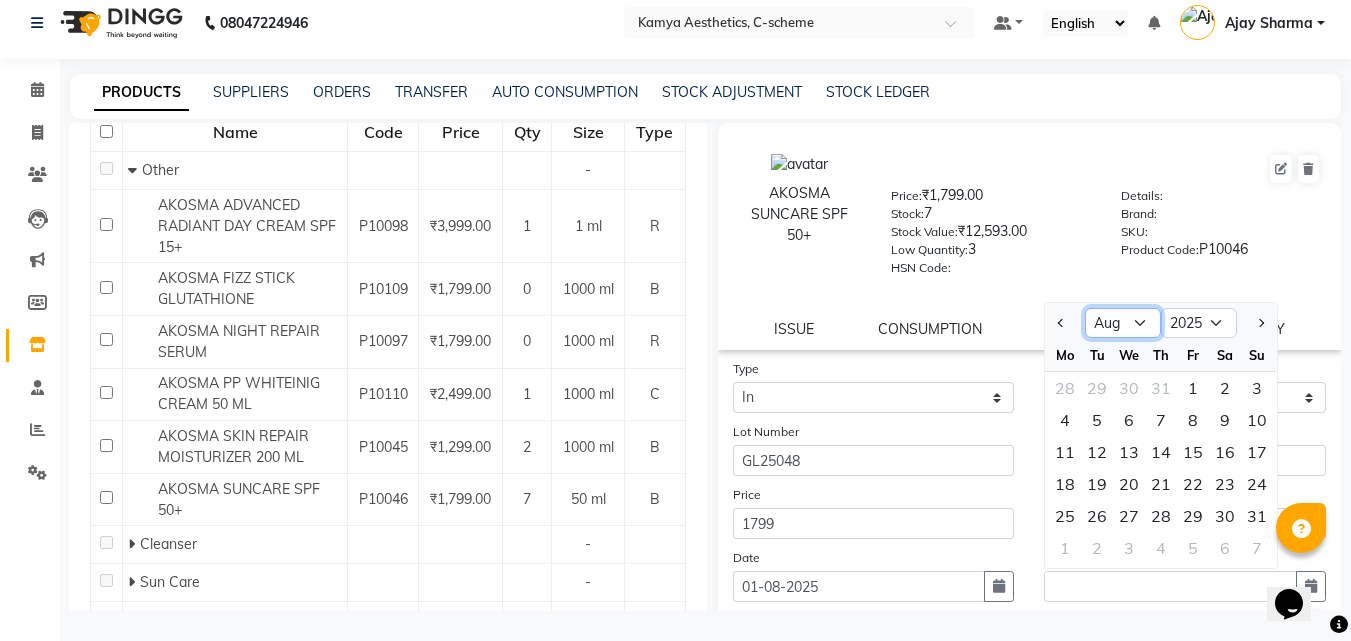 select on "1" 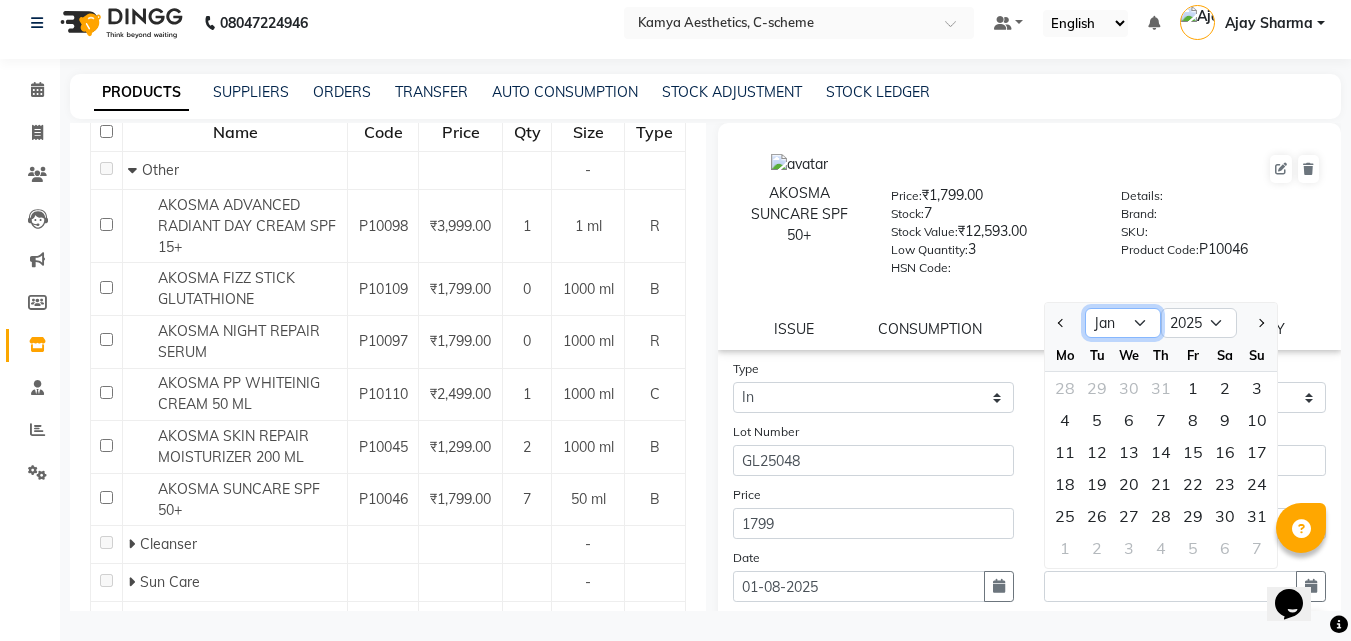 click on "Jan Feb Mar Apr May Jun Jul Aug Sep Oct Nov Dec" 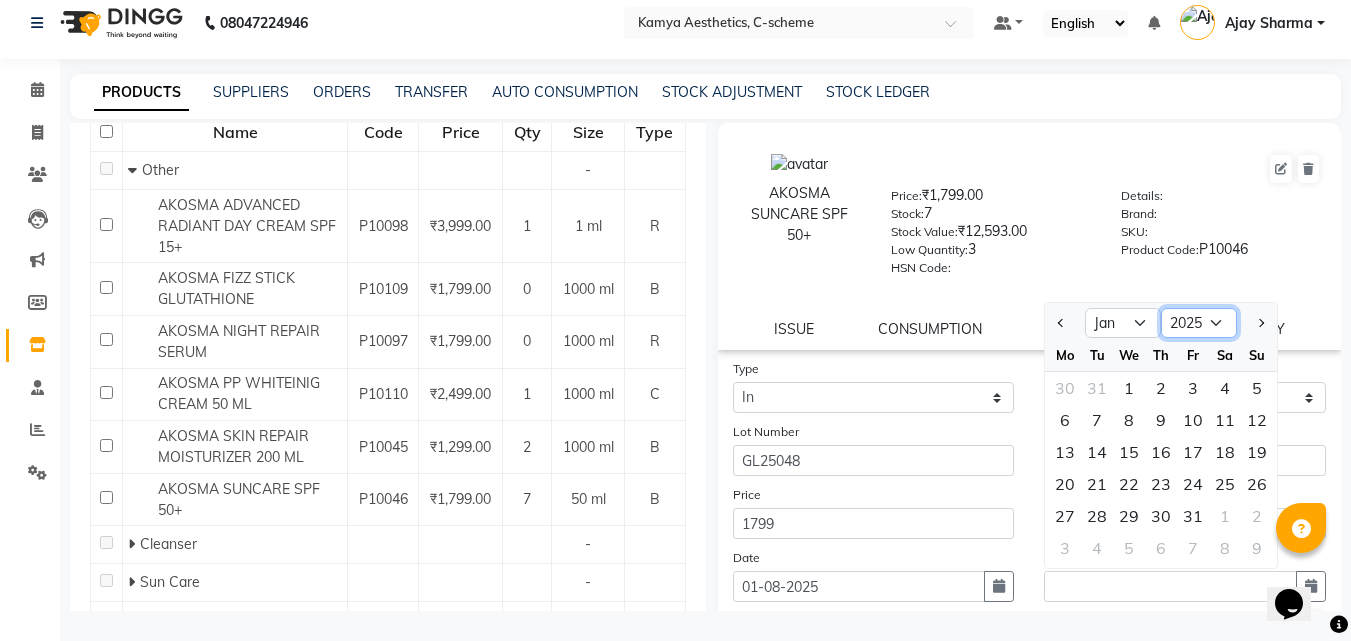 click on "2015 2016 2017 2018 2019 2020 2021 2022 2023 2024 2025 2026 2027 2028 2029 2030 2031 2032 2033 2034 2035" 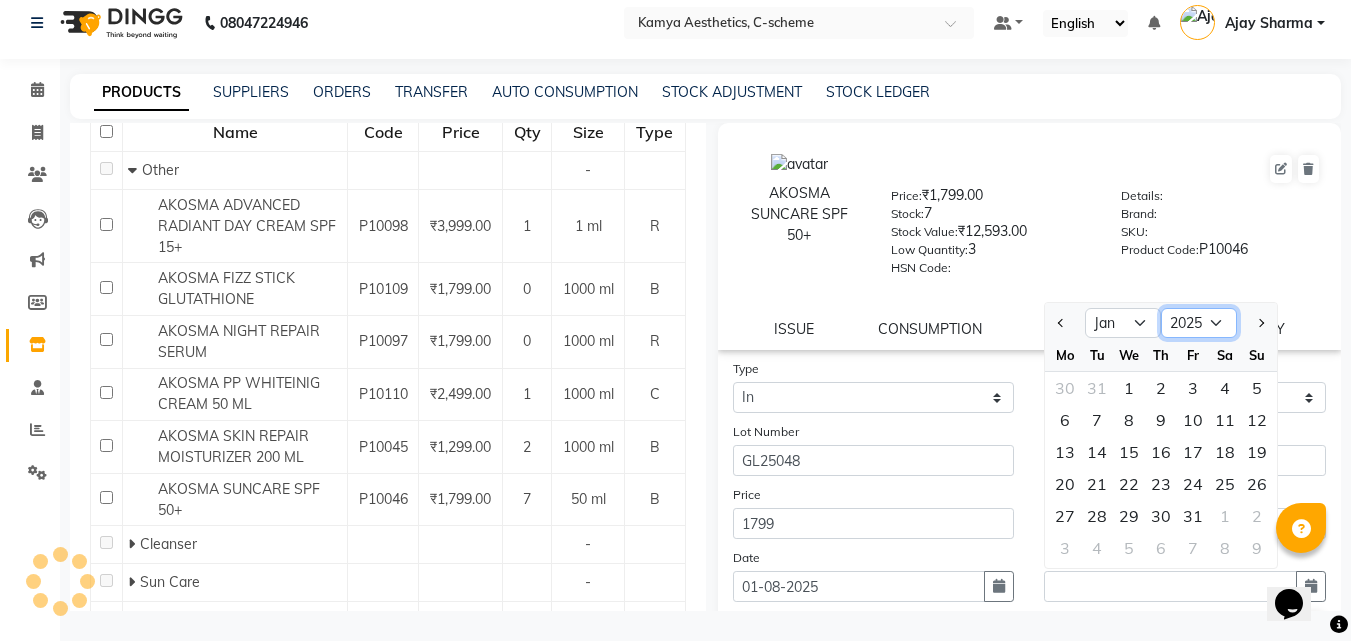select on "2028" 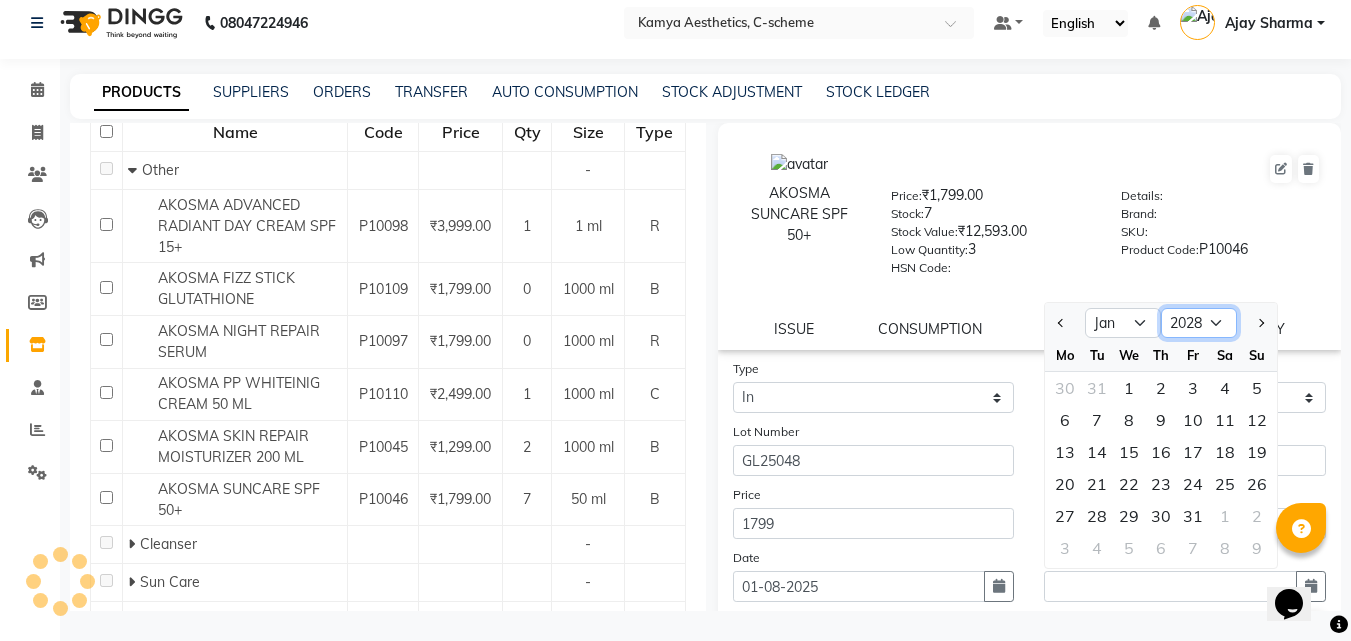 click on "2015 2016 2017 2018 2019 2020 2021 2022 2023 2024 2025 2026 2027 2028 2029 2030 2031 2032 2033 2034 2035" 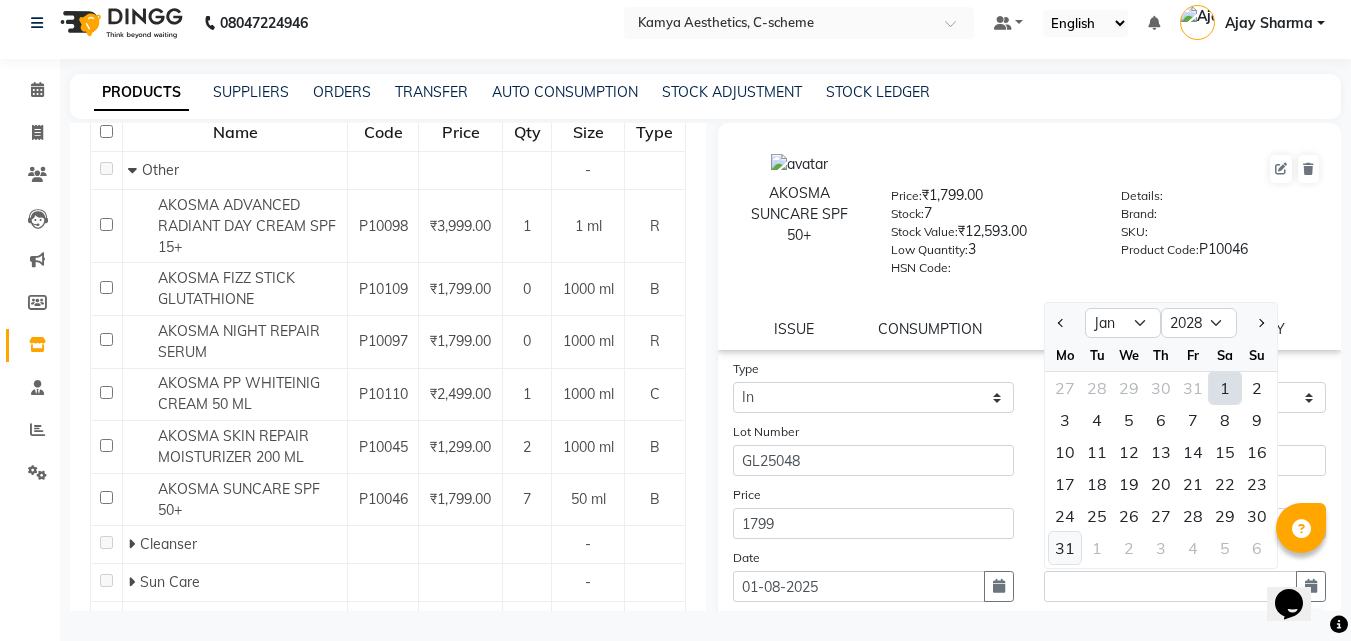 click on "31" 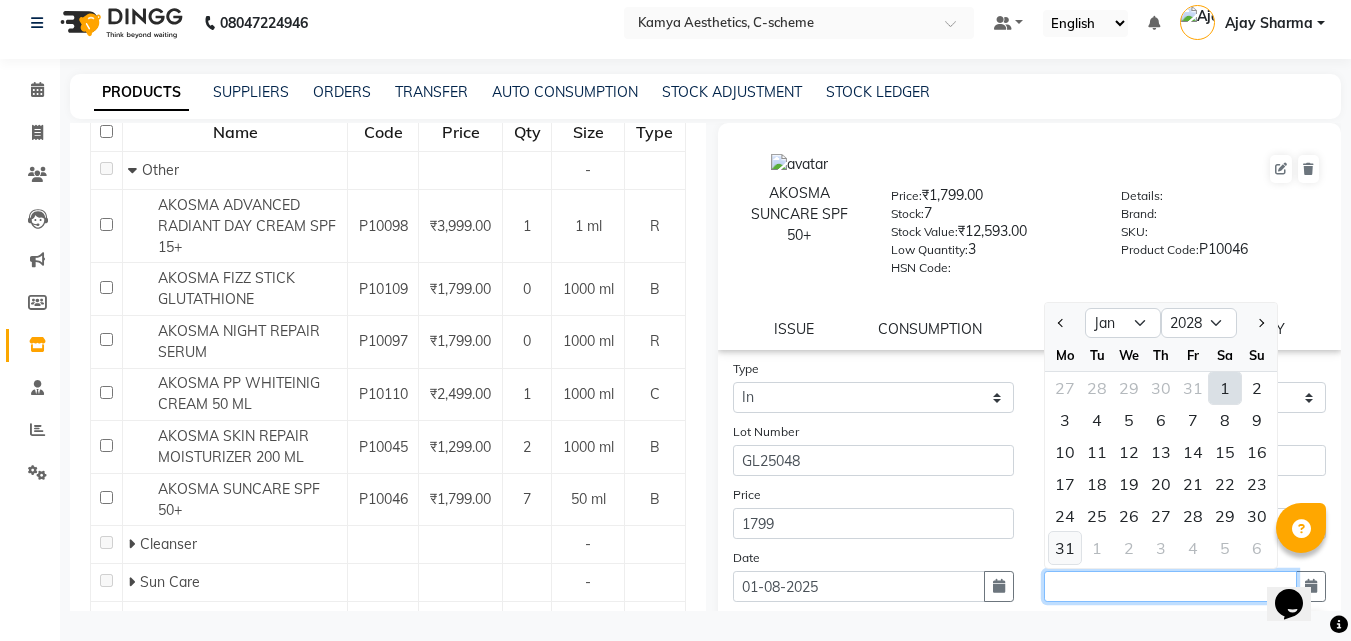 type on "[DD]-[MM]-[YYYY]" 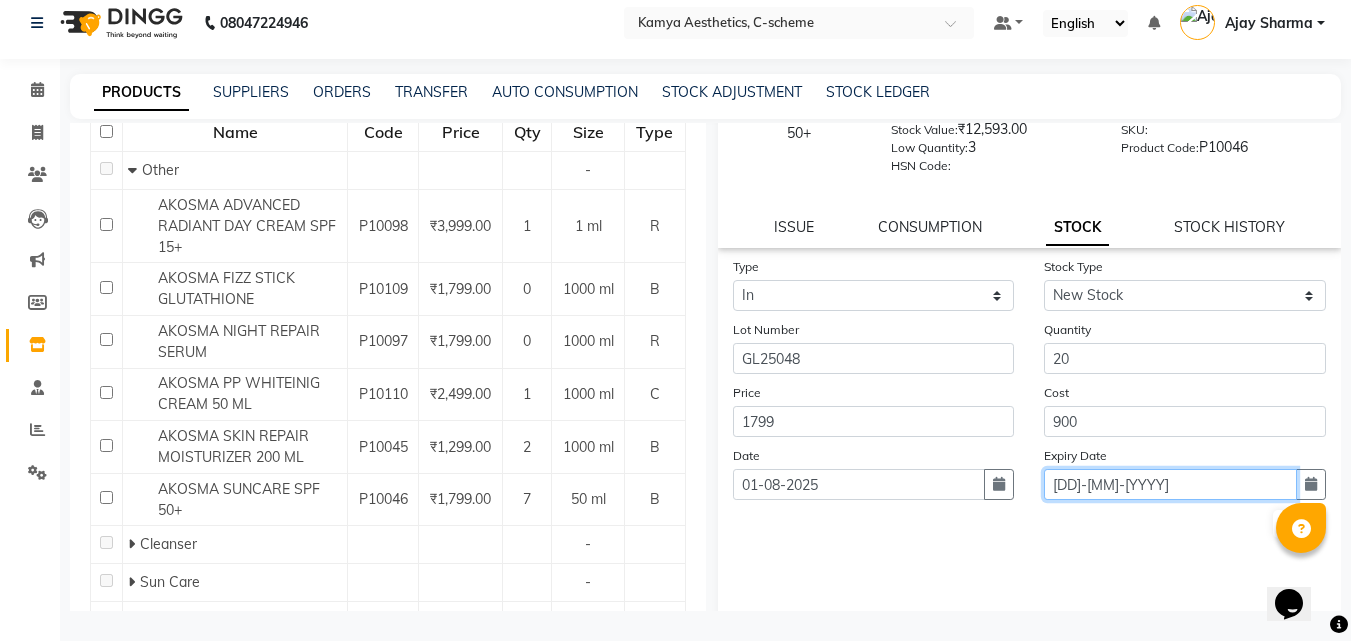 scroll, scrollTop: 147, scrollLeft: 0, axis: vertical 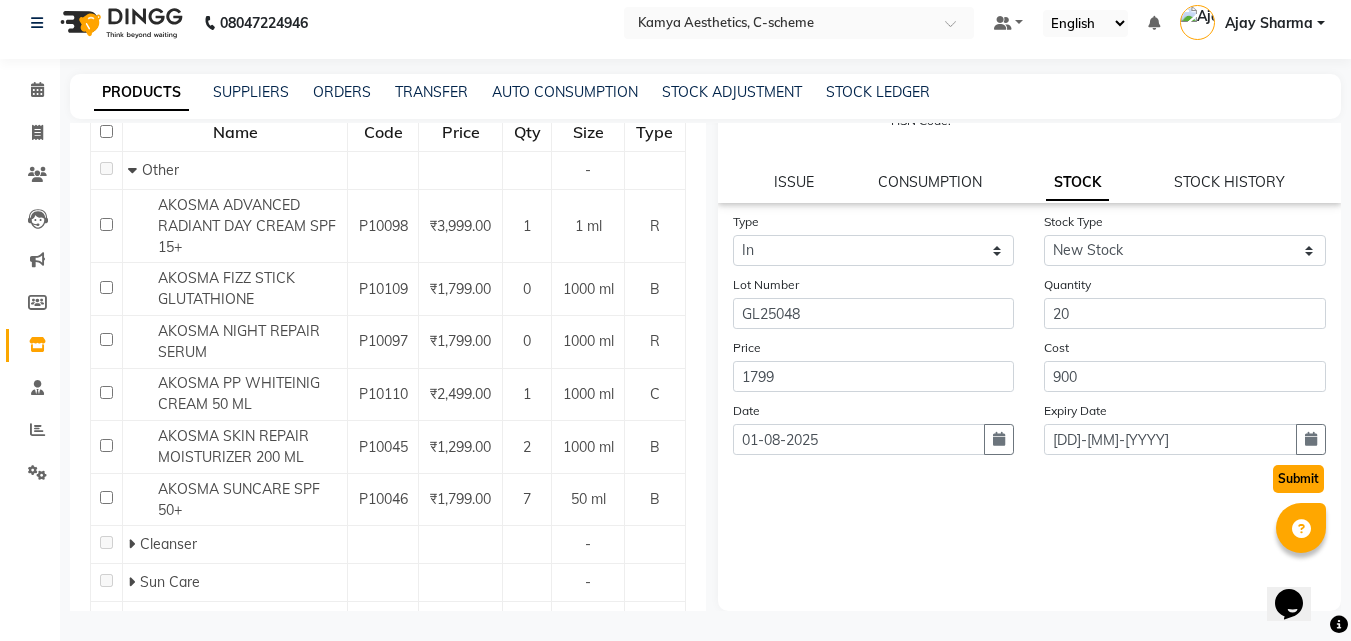 click on "Submit" 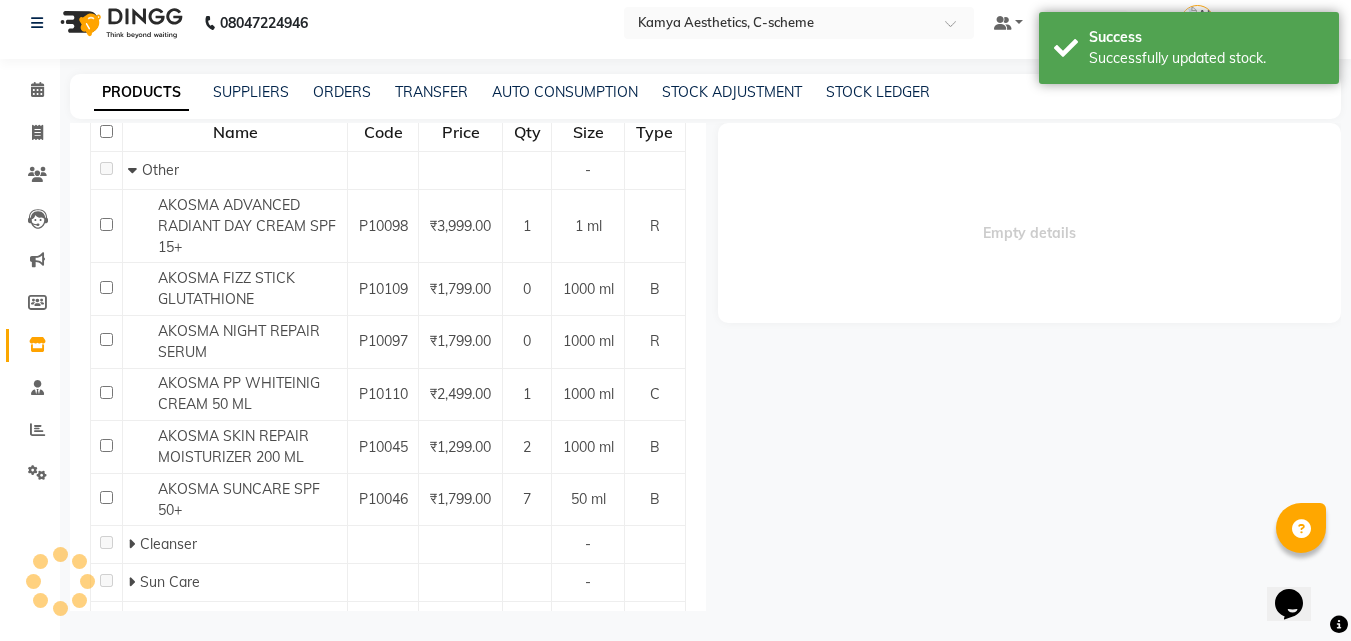 scroll, scrollTop: 0, scrollLeft: 0, axis: both 